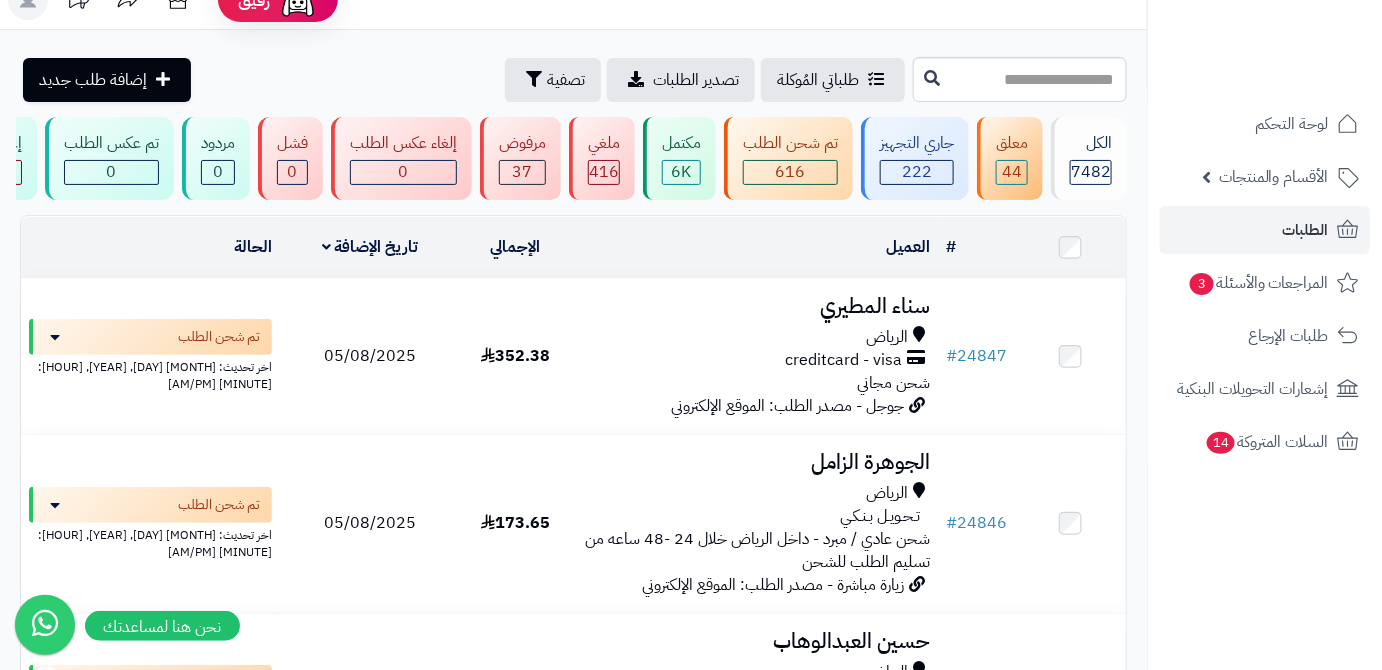 scroll, scrollTop: 0, scrollLeft: 0, axis: both 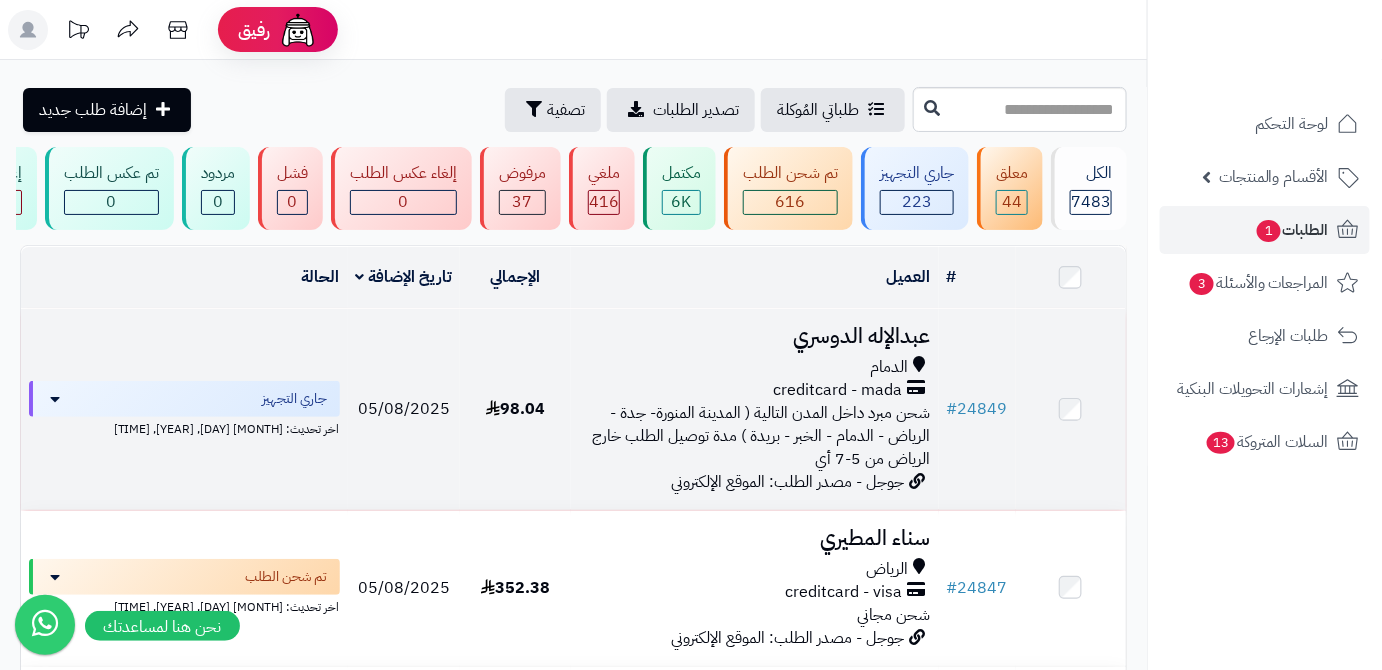 click on "عبدالإله الدوسري" at bounding box center (755, 336) 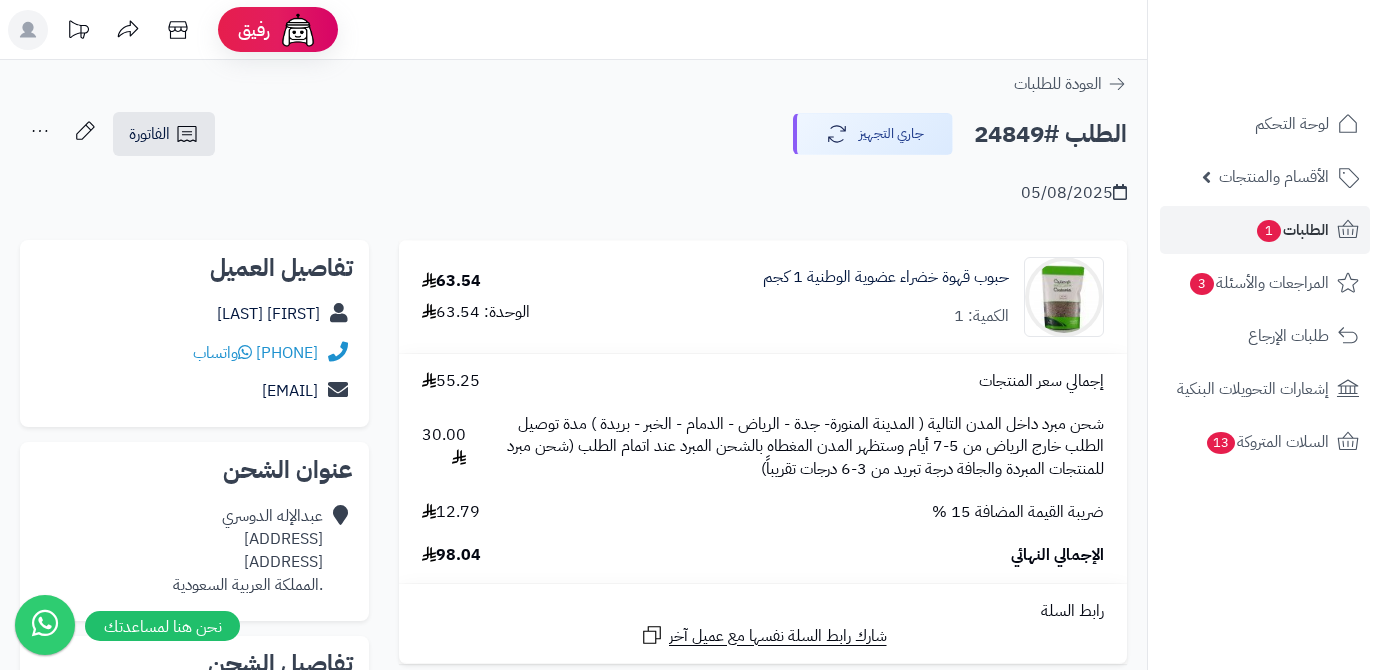 scroll, scrollTop: 0, scrollLeft: 0, axis: both 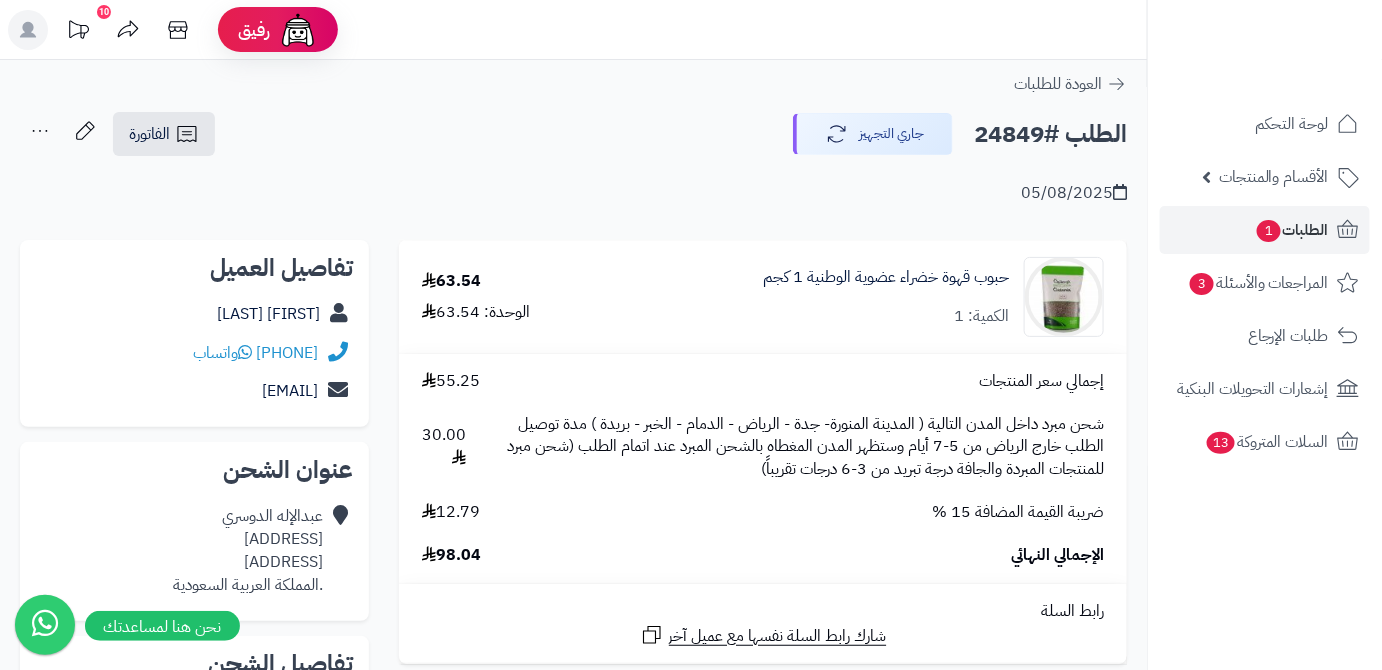 drag, startPoint x: 215, startPoint y: 315, endPoint x: 318, endPoint y: 326, distance: 103.58572 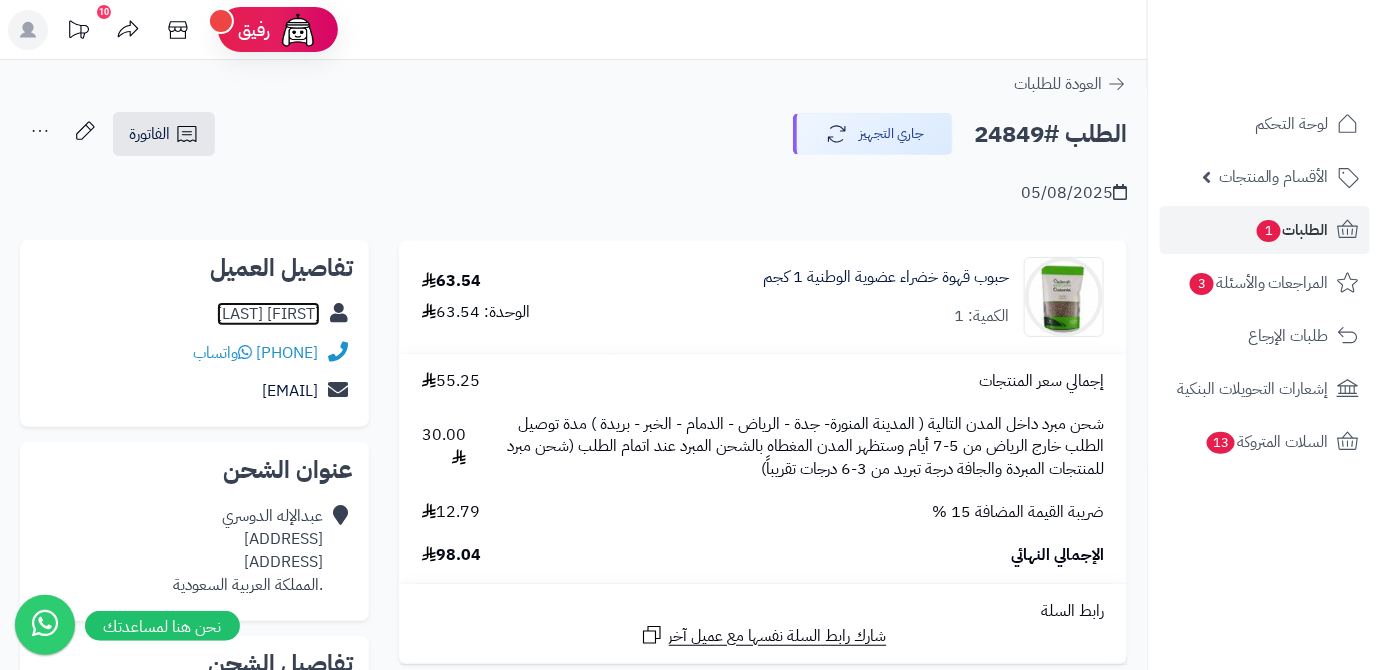 copy on "عبدالإله  الدوسري" 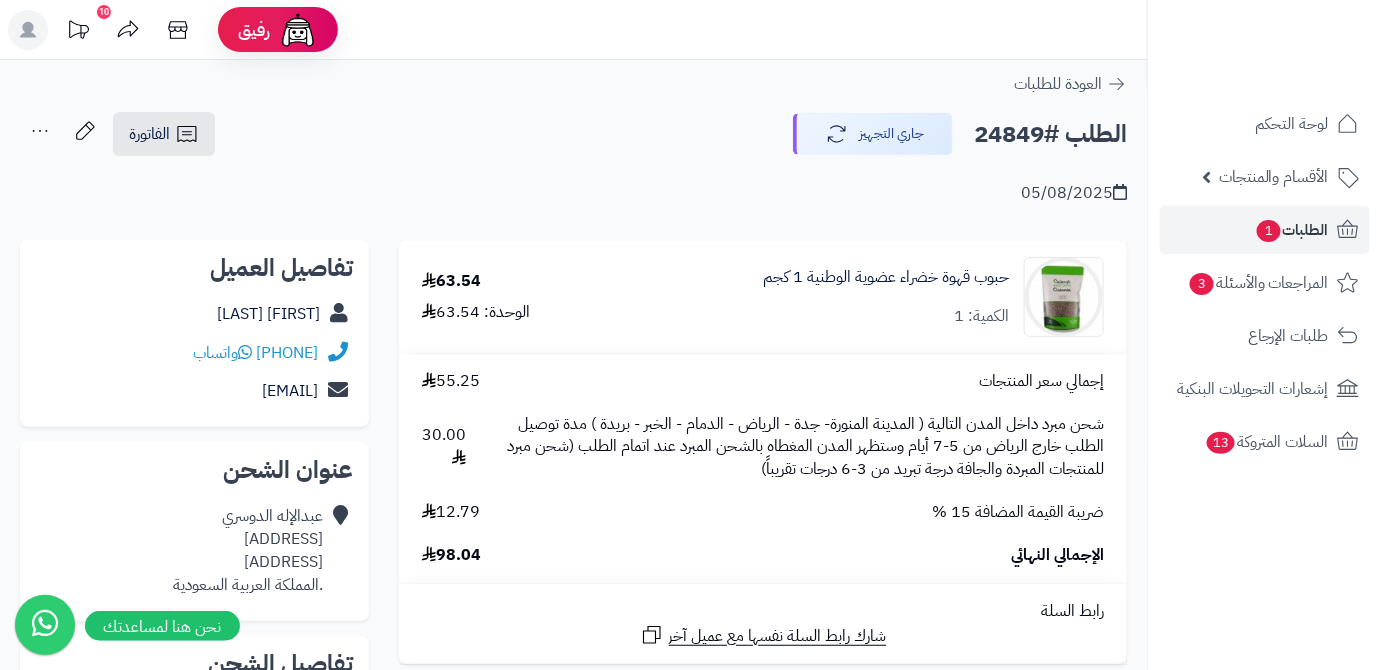click on "الطلب #24849" at bounding box center (1050, 134) 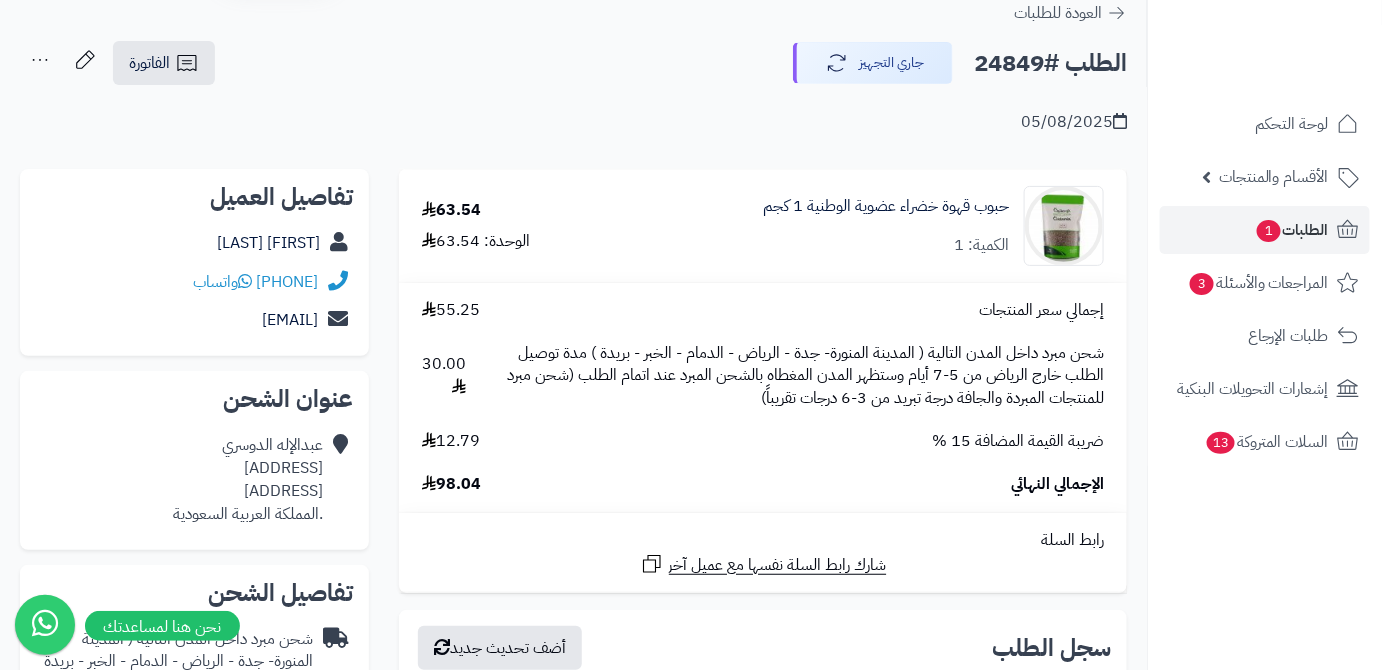 scroll, scrollTop: 181, scrollLeft: 0, axis: vertical 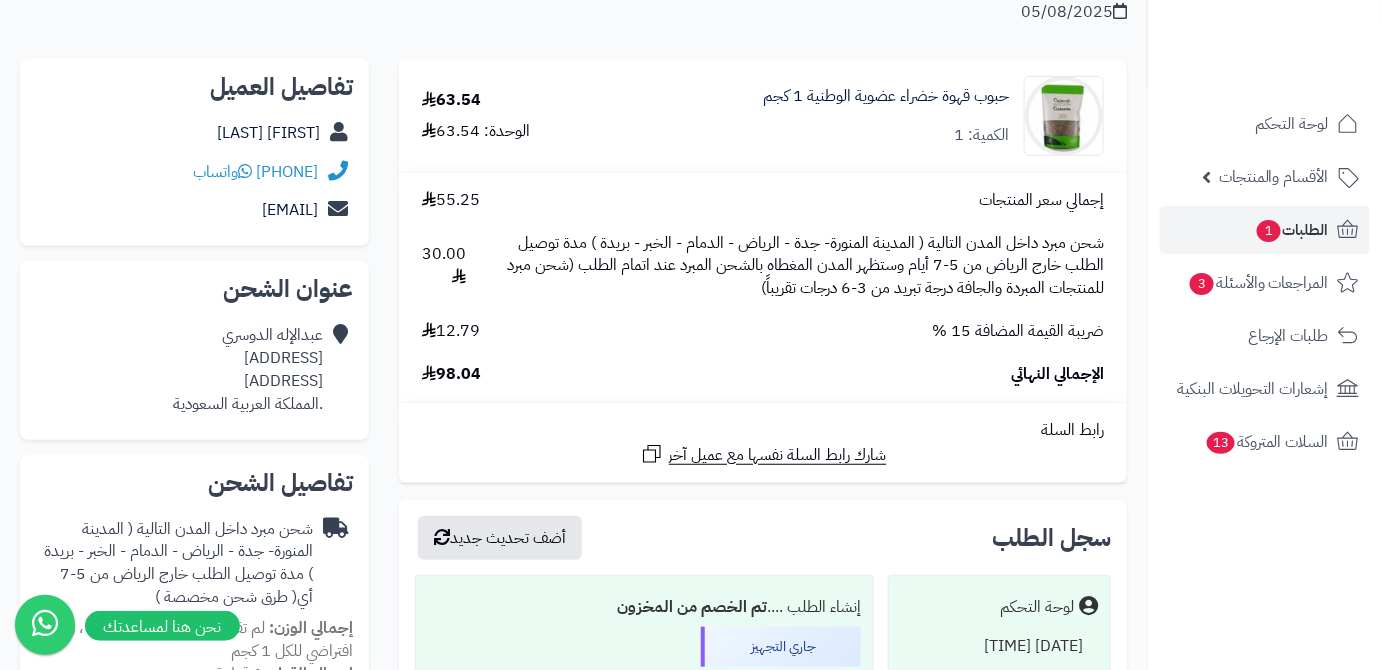 drag, startPoint x: 437, startPoint y: 376, endPoint x: 532, endPoint y: 365, distance: 95.63472 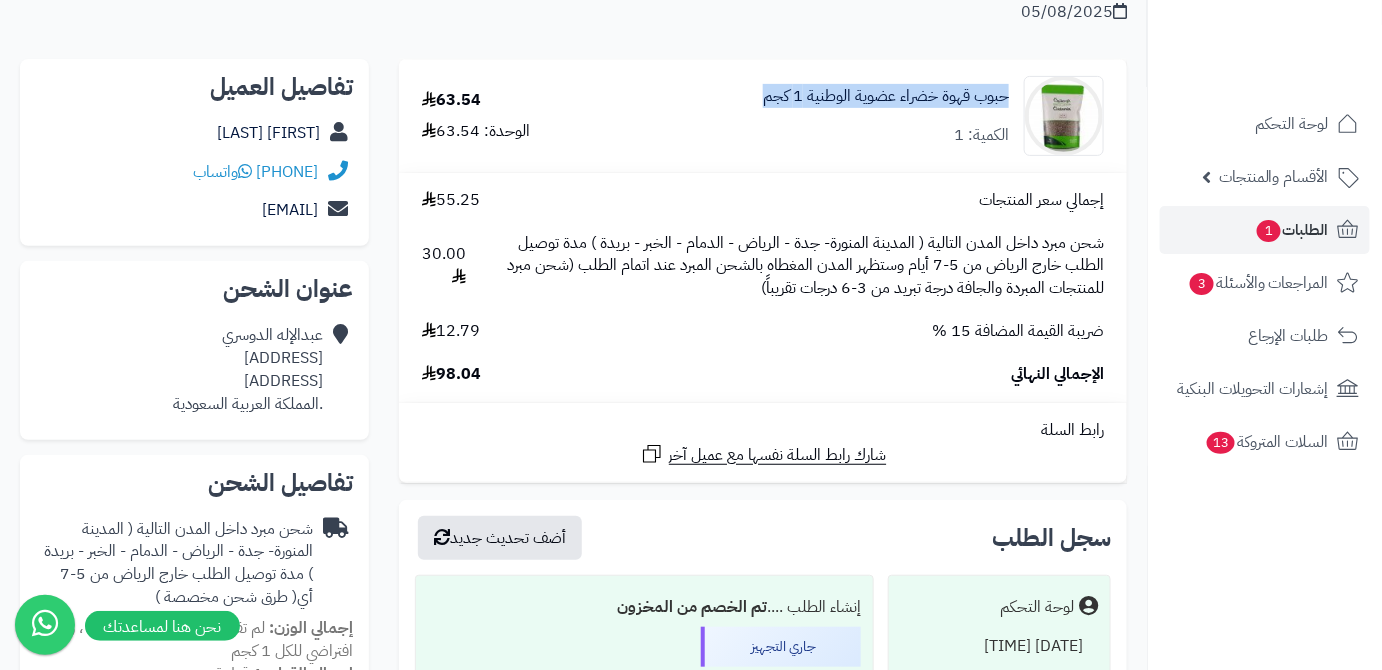 drag, startPoint x: 1013, startPoint y: 98, endPoint x: 741, endPoint y: 124, distance: 273.2398 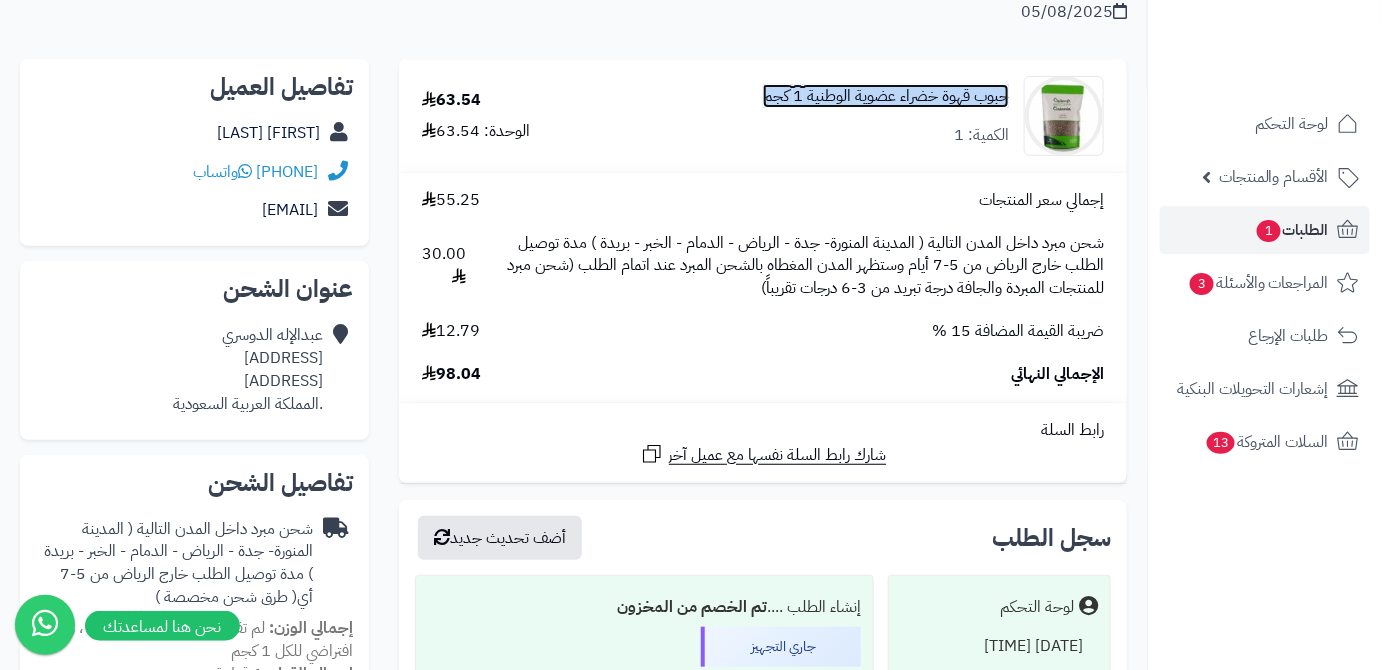 copy on "حبوب قهوة خضراء عضوية الوطنية 1 كجم" 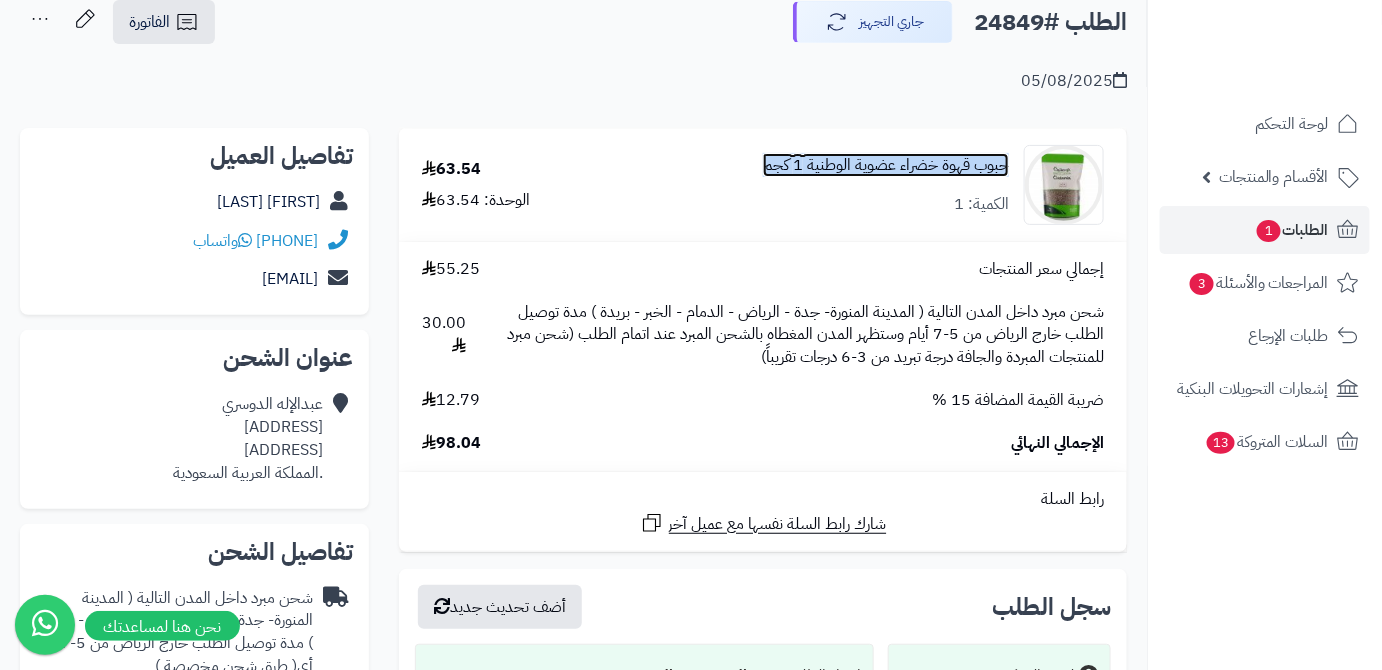scroll, scrollTop: 90, scrollLeft: 0, axis: vertical 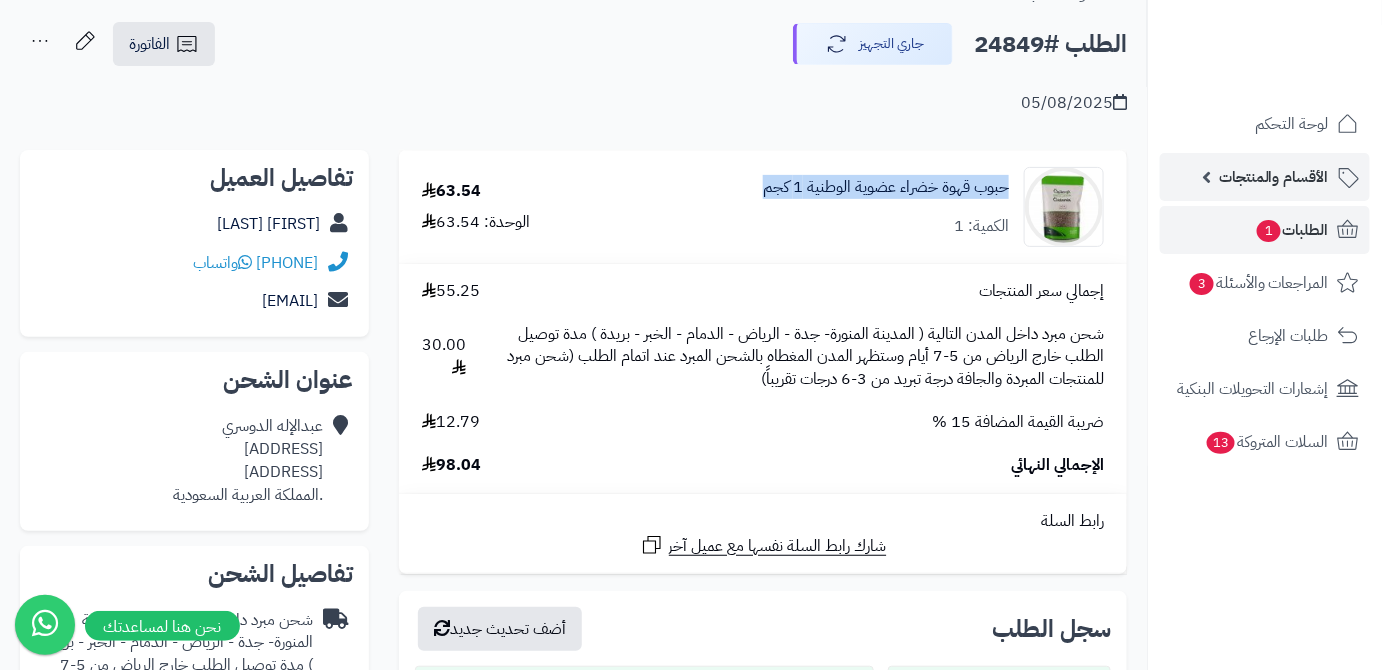 click on "الأقسام والمنتجات" at bounding box center (1265, 177) 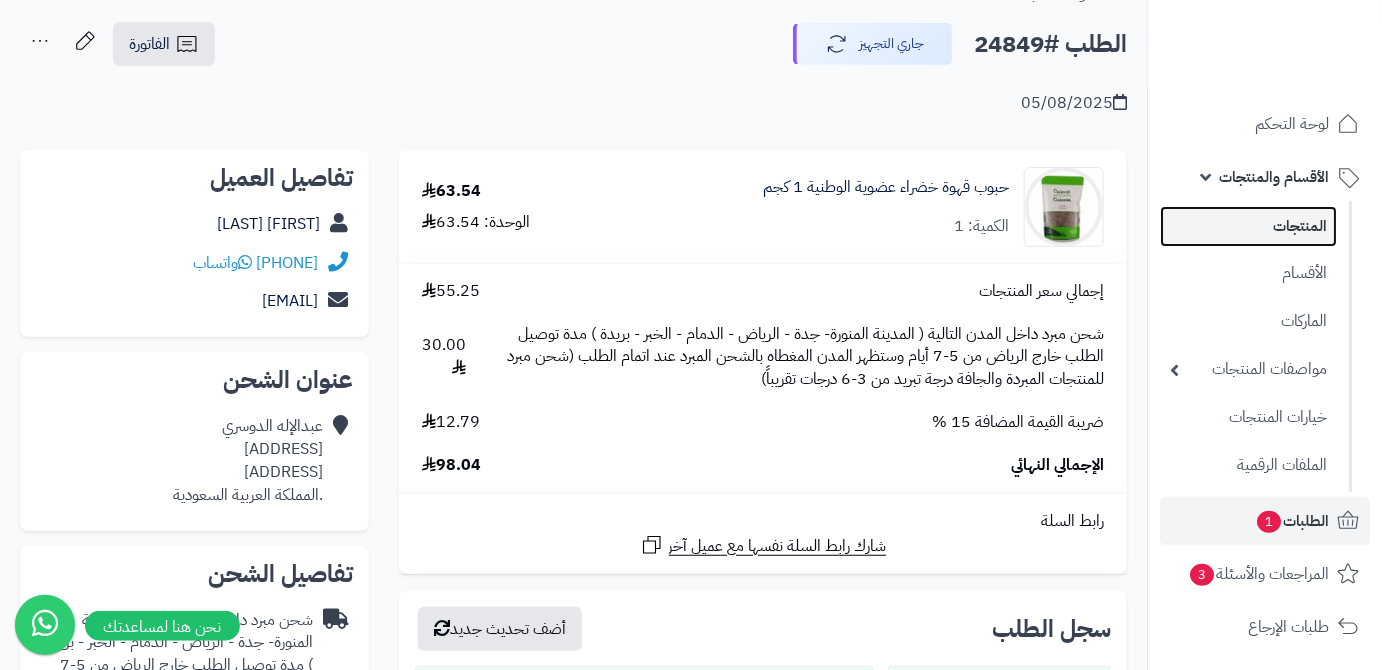 click on "المنتجات" at bounding box center (1248, 226) 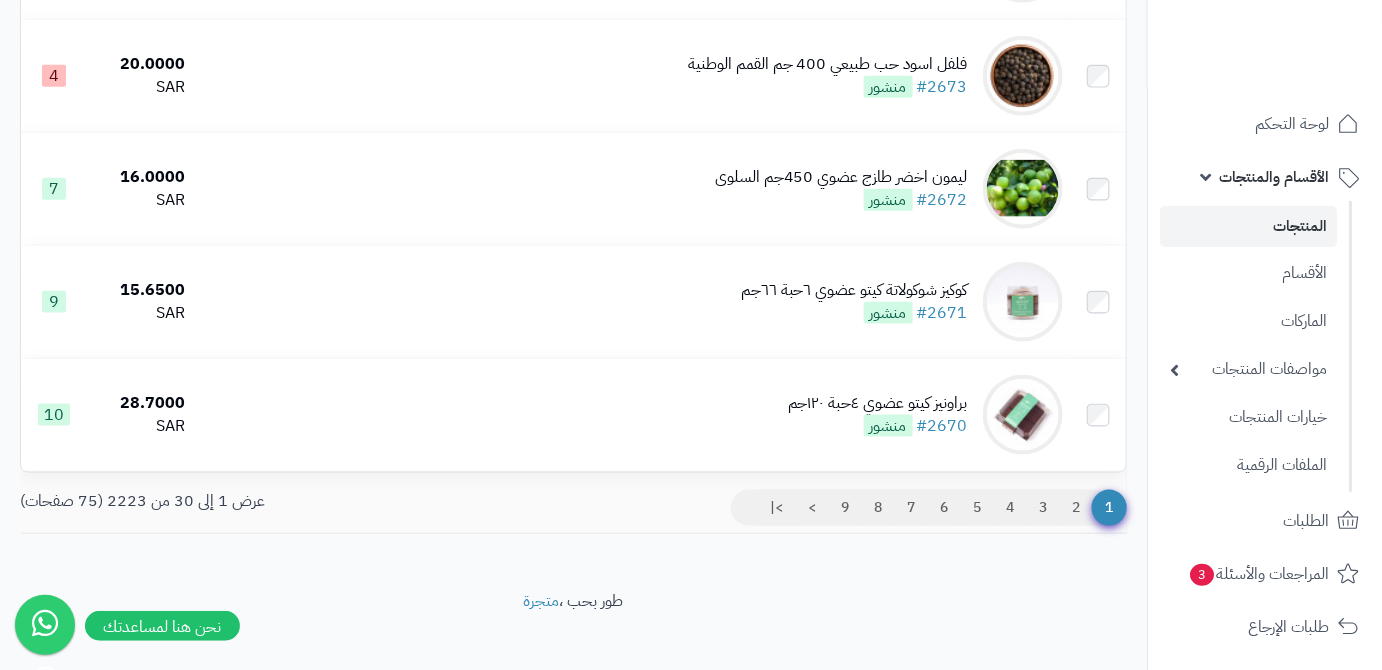 scroll, scrollTop: 3224, scrollLeft: 0, axis: vertical 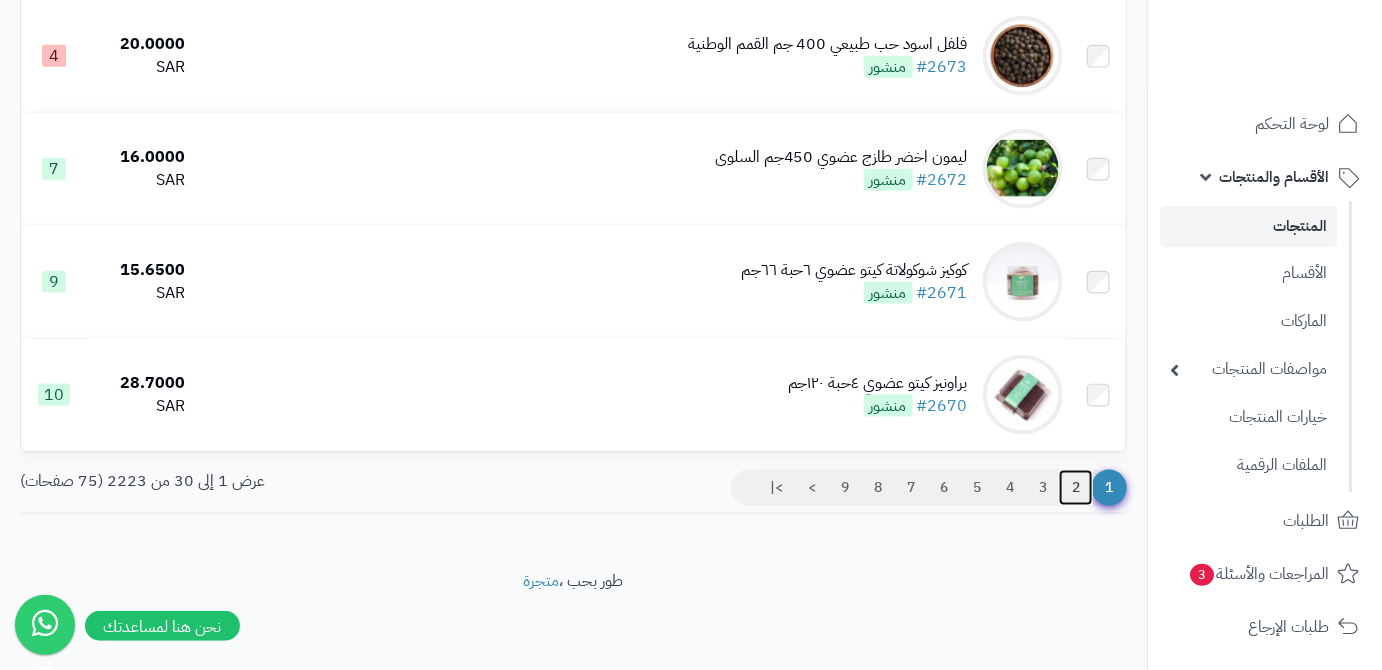 click on "2" at bounding box center (1076, 488) 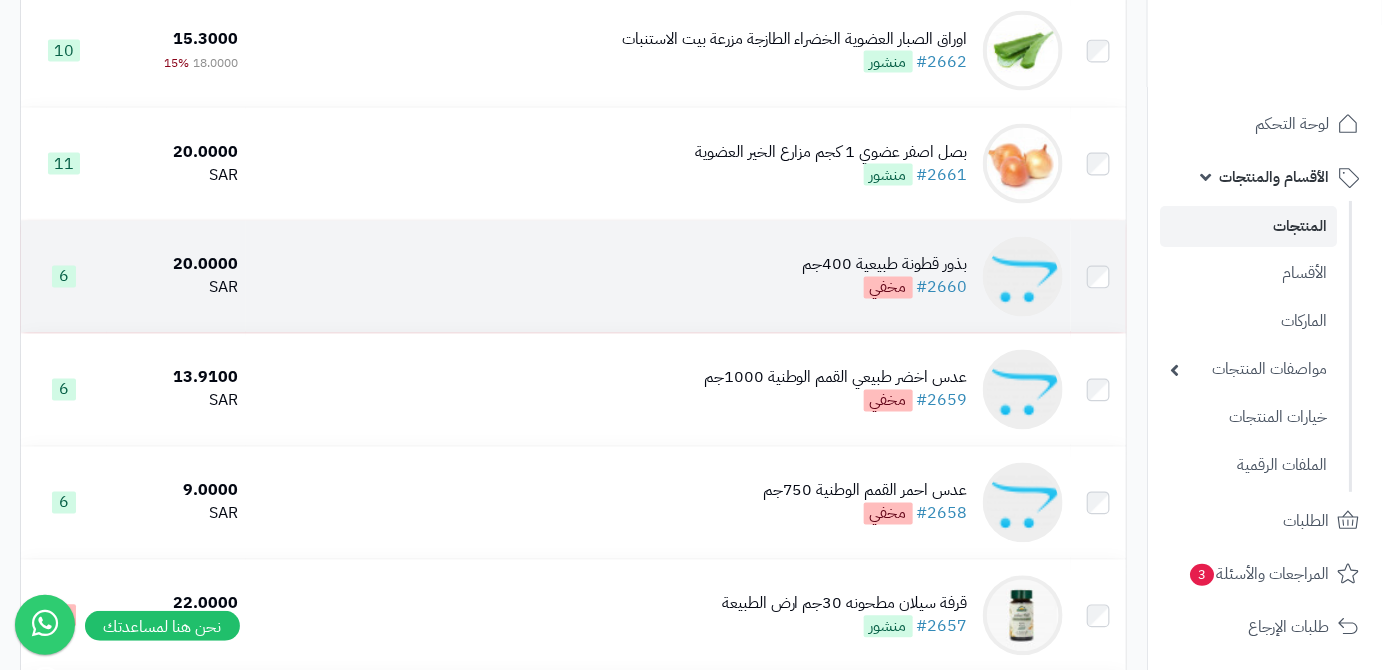 scroll, scrollTop: 1090, scrollLeft: 0, axis: vertical 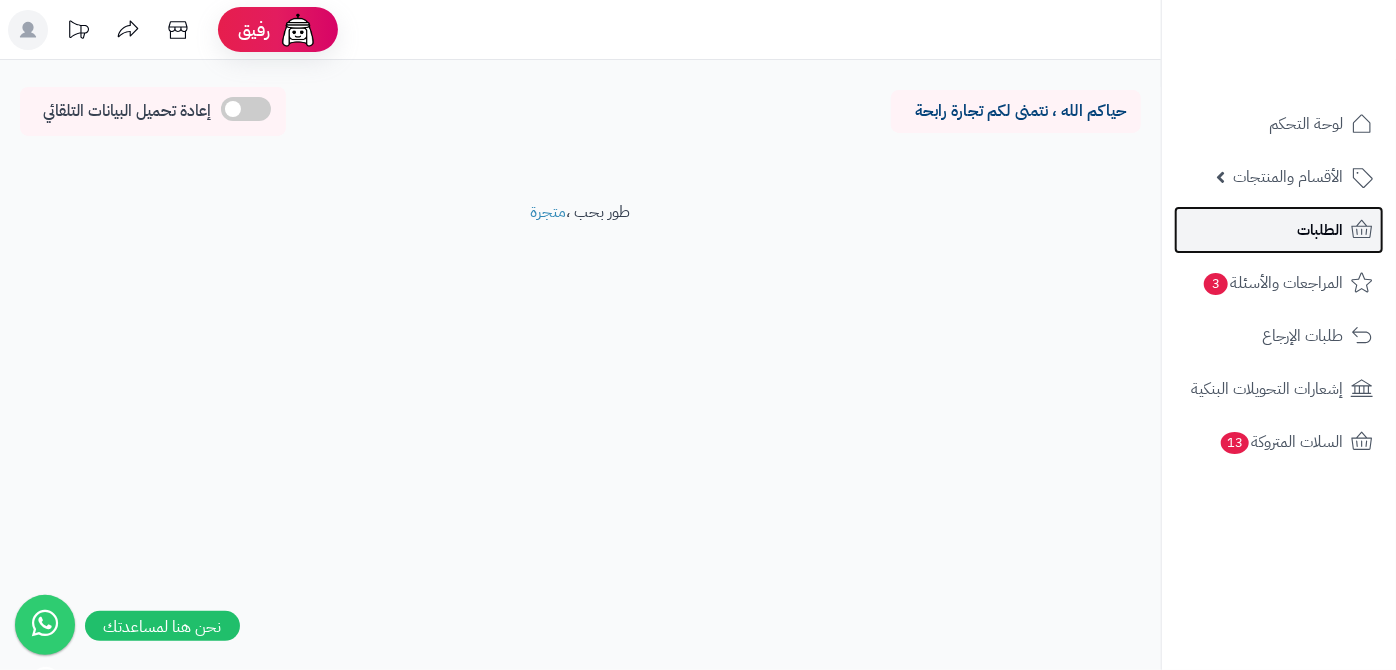 click on "الطلبات" at bounding box center (1279, 230) 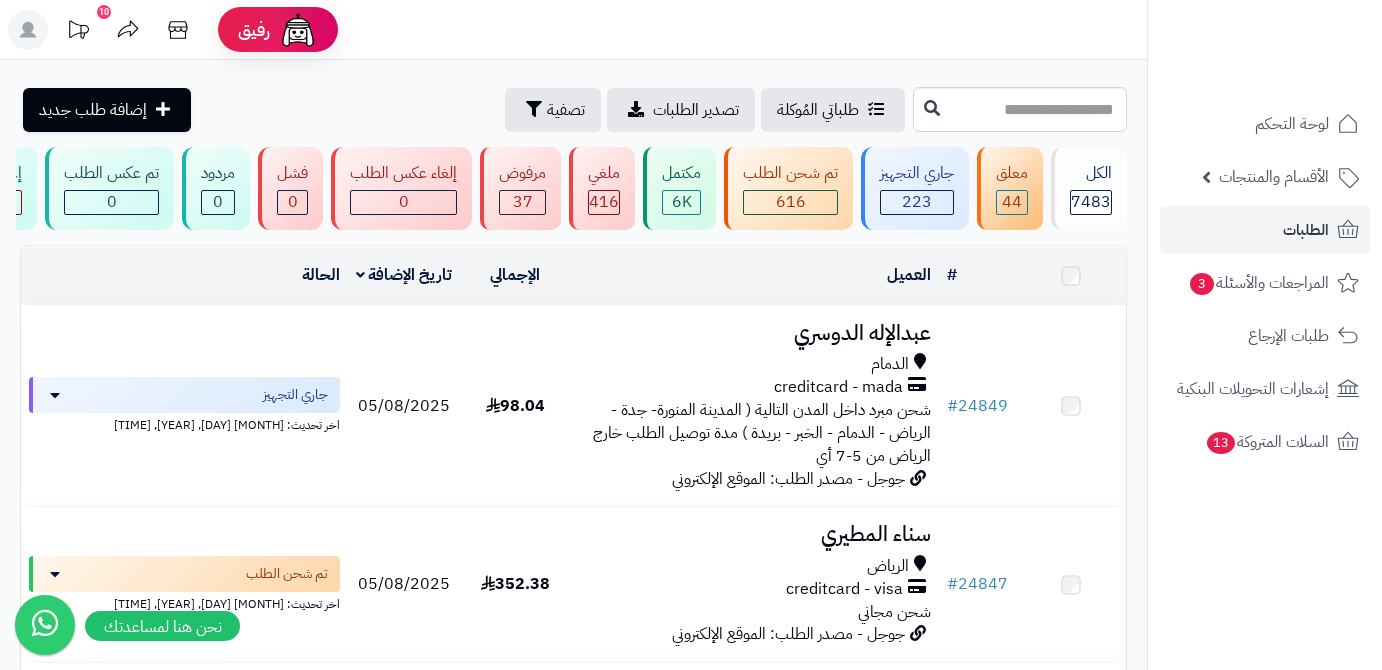 scroll, scrollTop: 0, scrollLeft: 0, axis: both 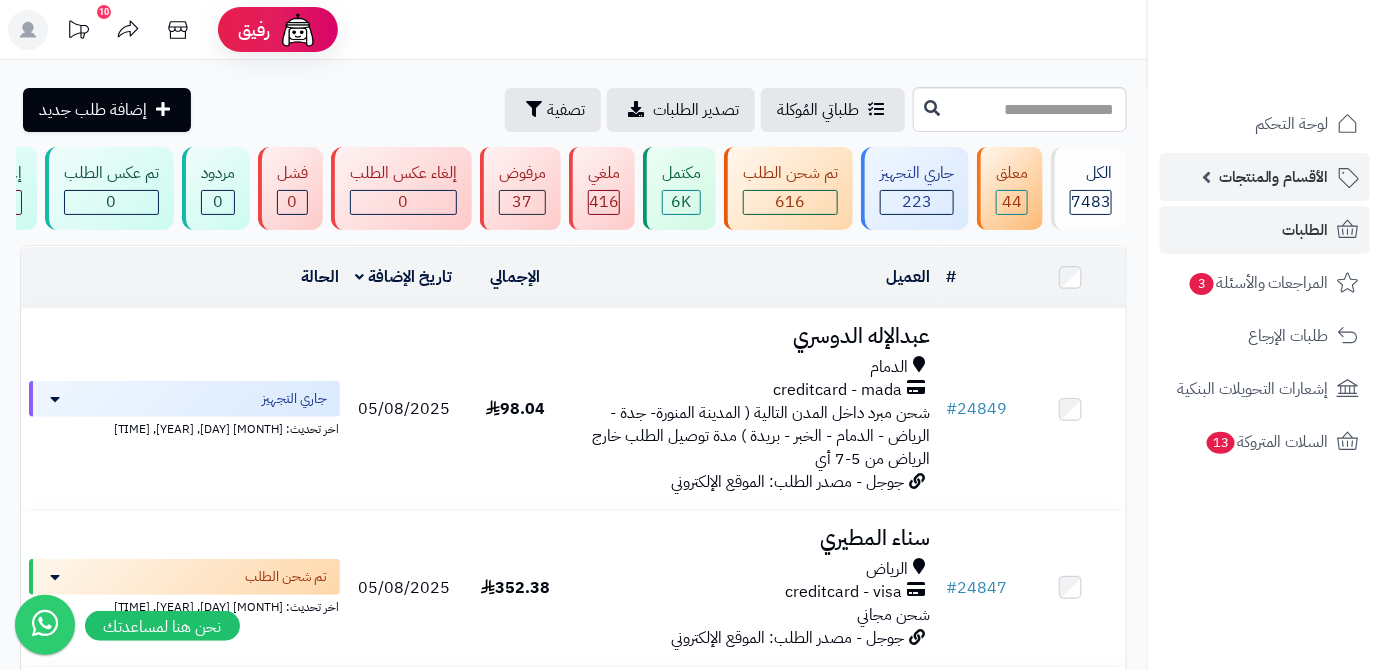click on "الأقسام والمنتجات" at bounding box center [1274, 177] 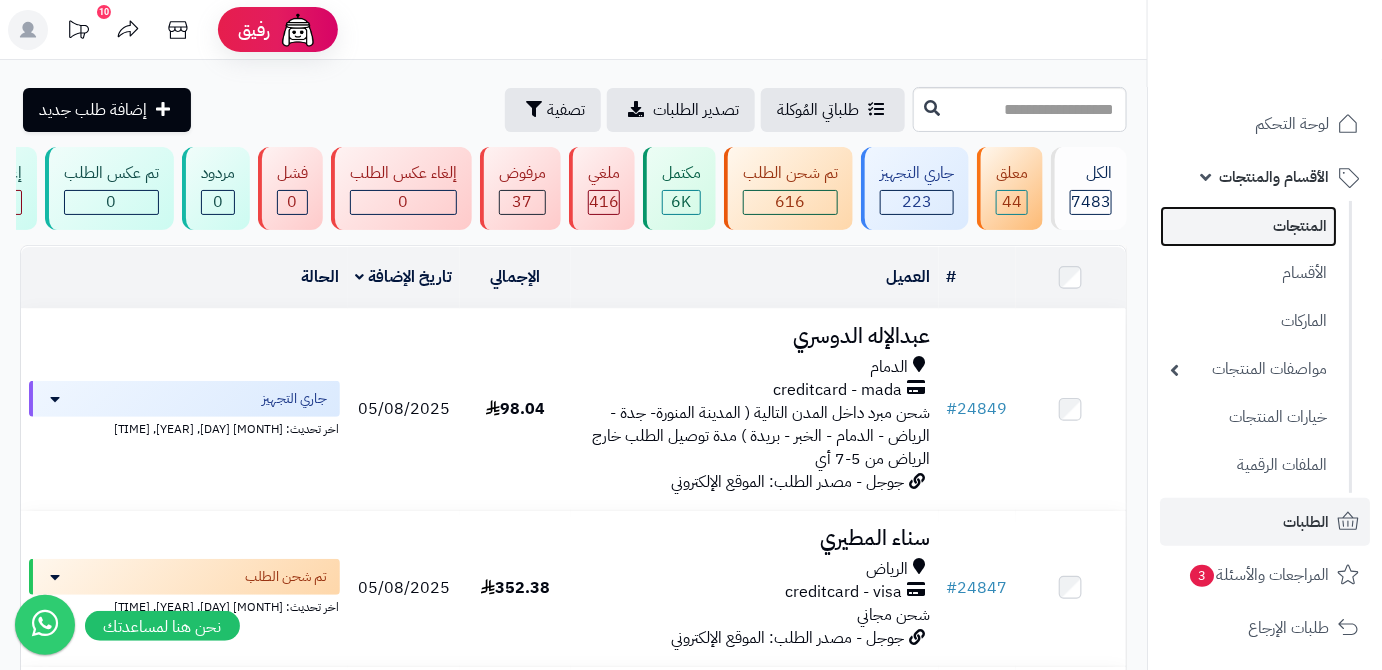 click on "المنتجات" at bounding box center (1248, 226) 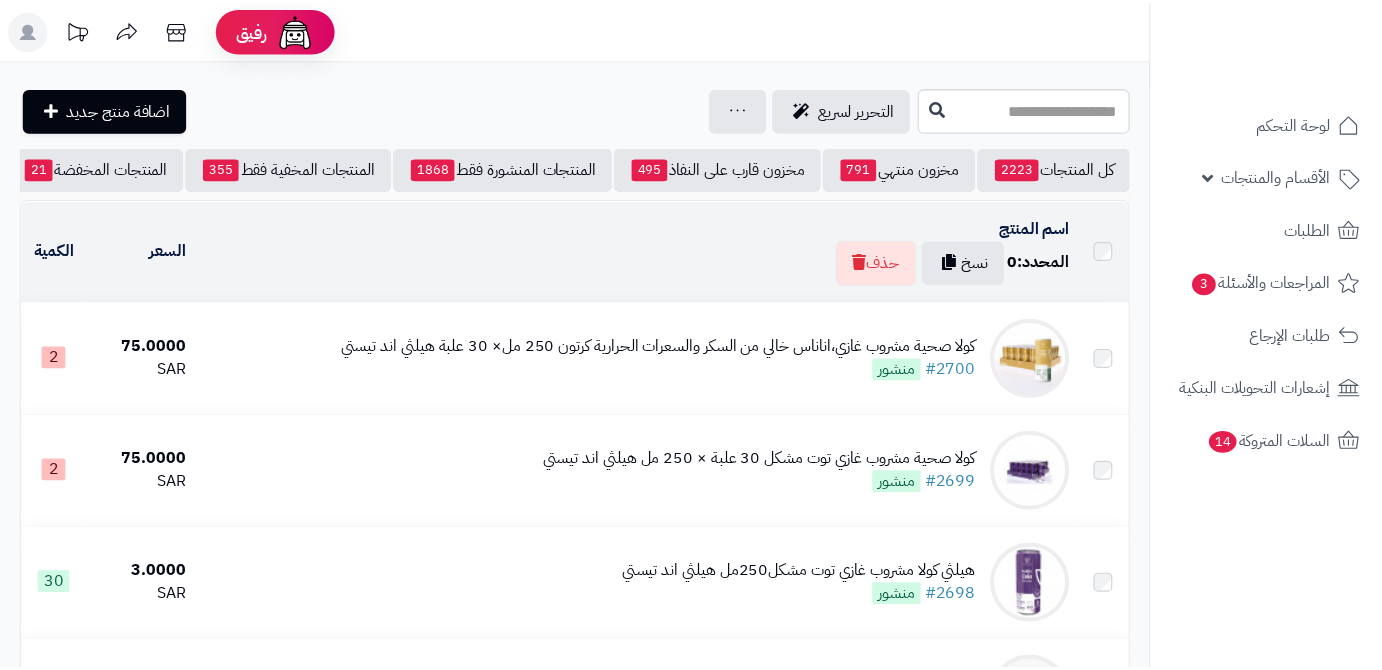 scroll, scrollTop: 0, scrollLeft: 0, axis: both 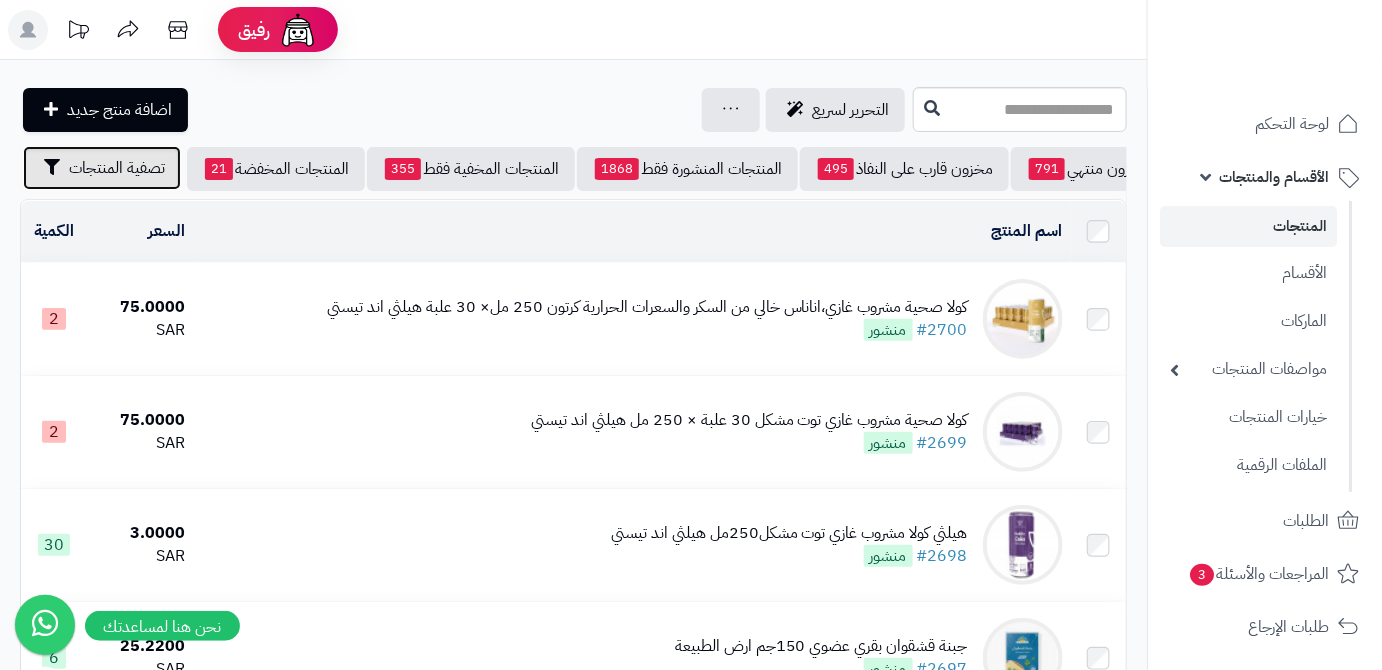 click on "تصفية المنتجات" at bounding box center [102, 168] 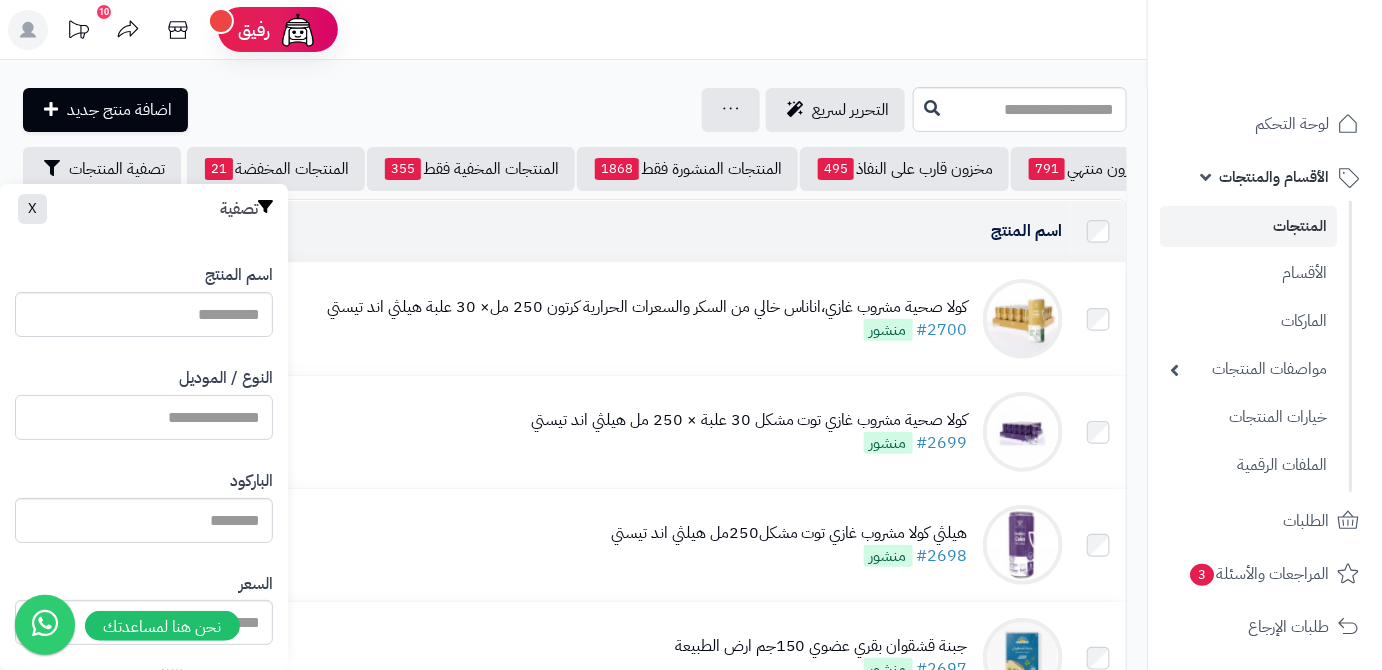 paste on "**********" 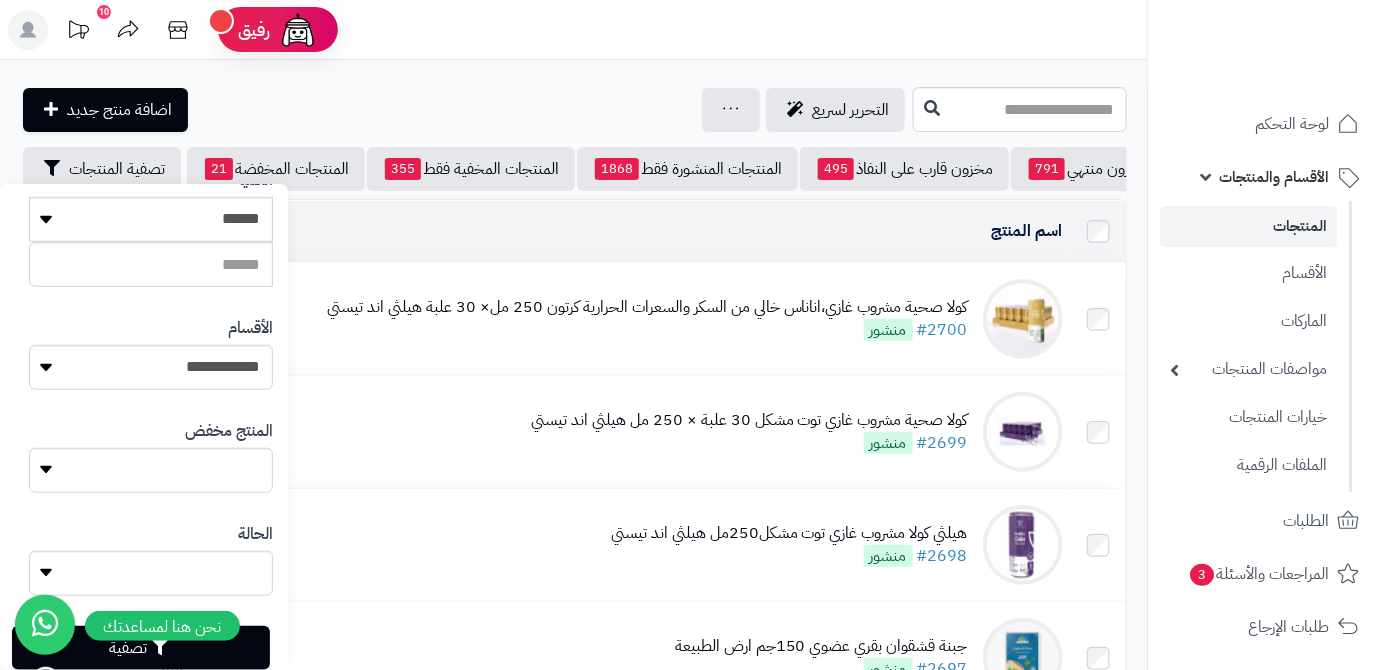 scroll, scrollTop: 552, scrollLeft: 0, axis: vertical 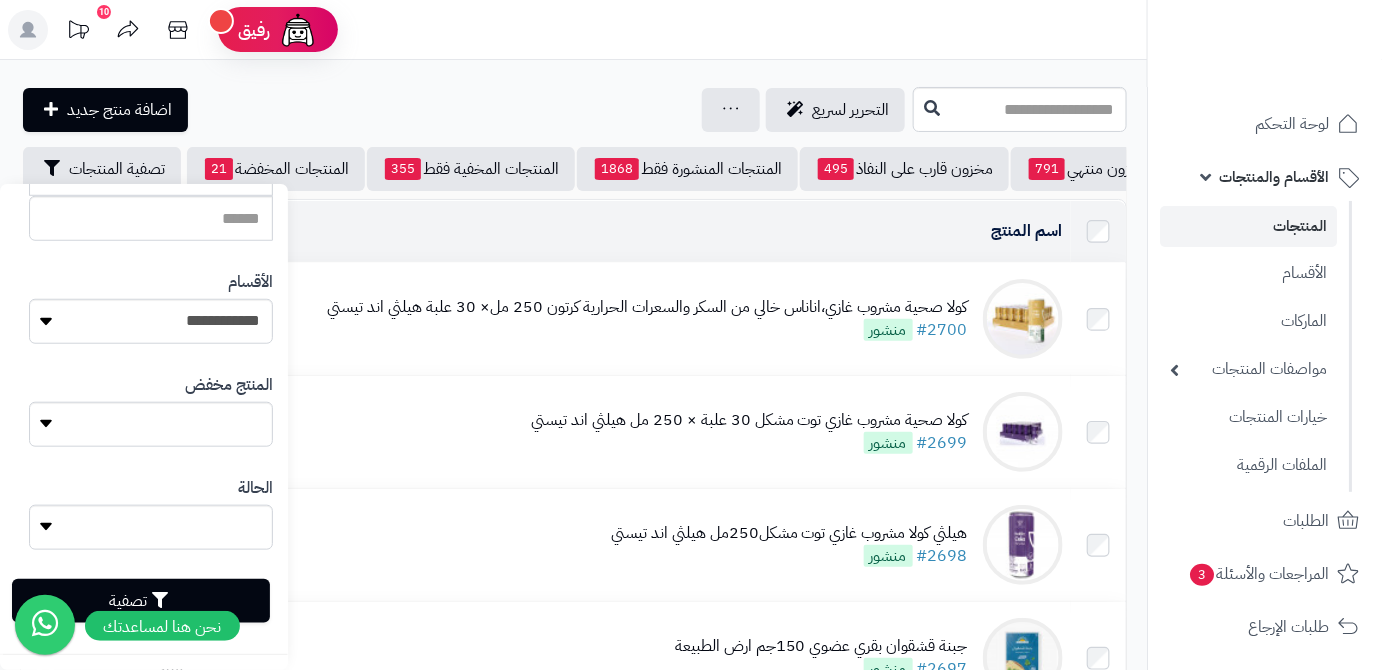 type on "**********" 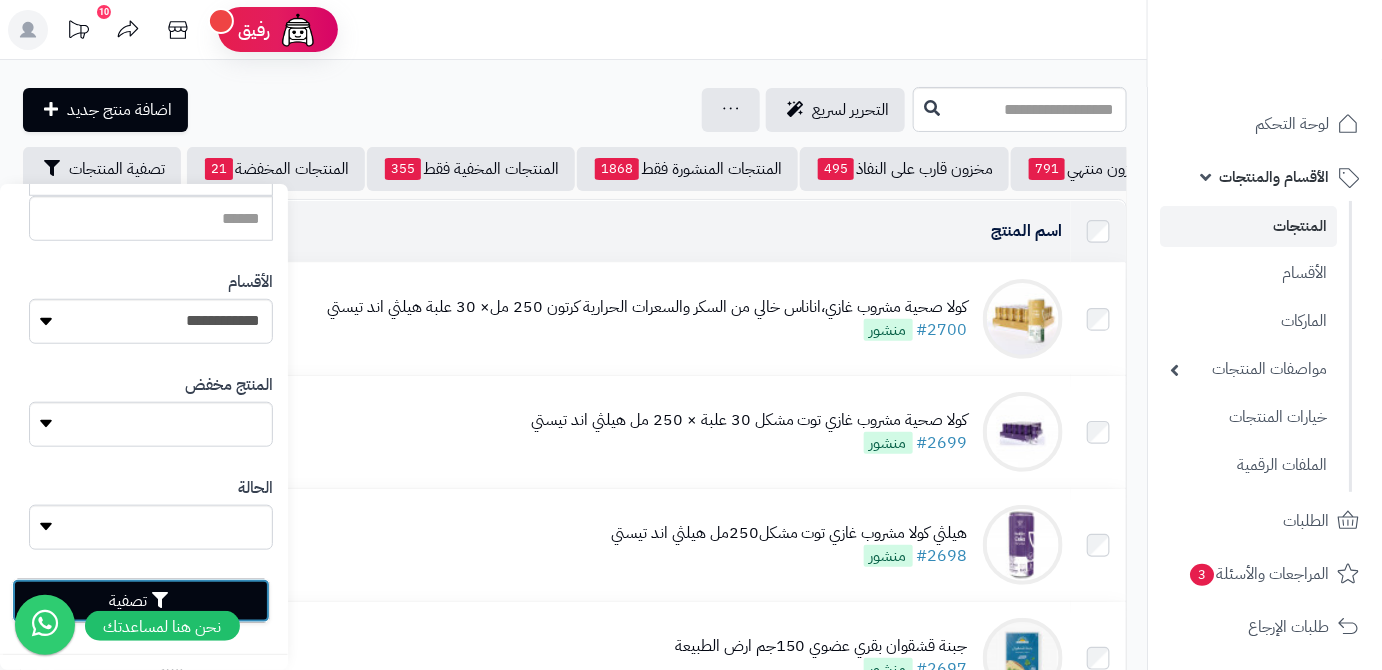click on "تصفية" at bounding box center [141, 601] 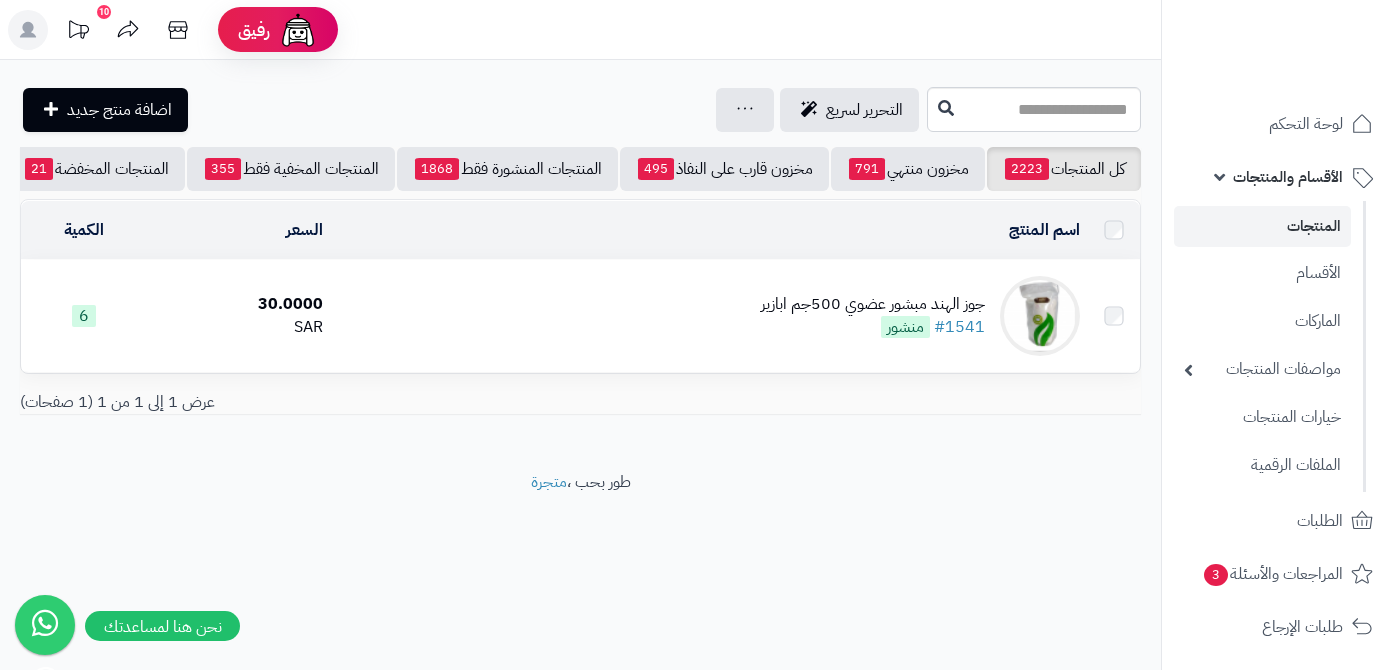 scroll, scrollTop: 0, scrollLeft: 0, axis: both 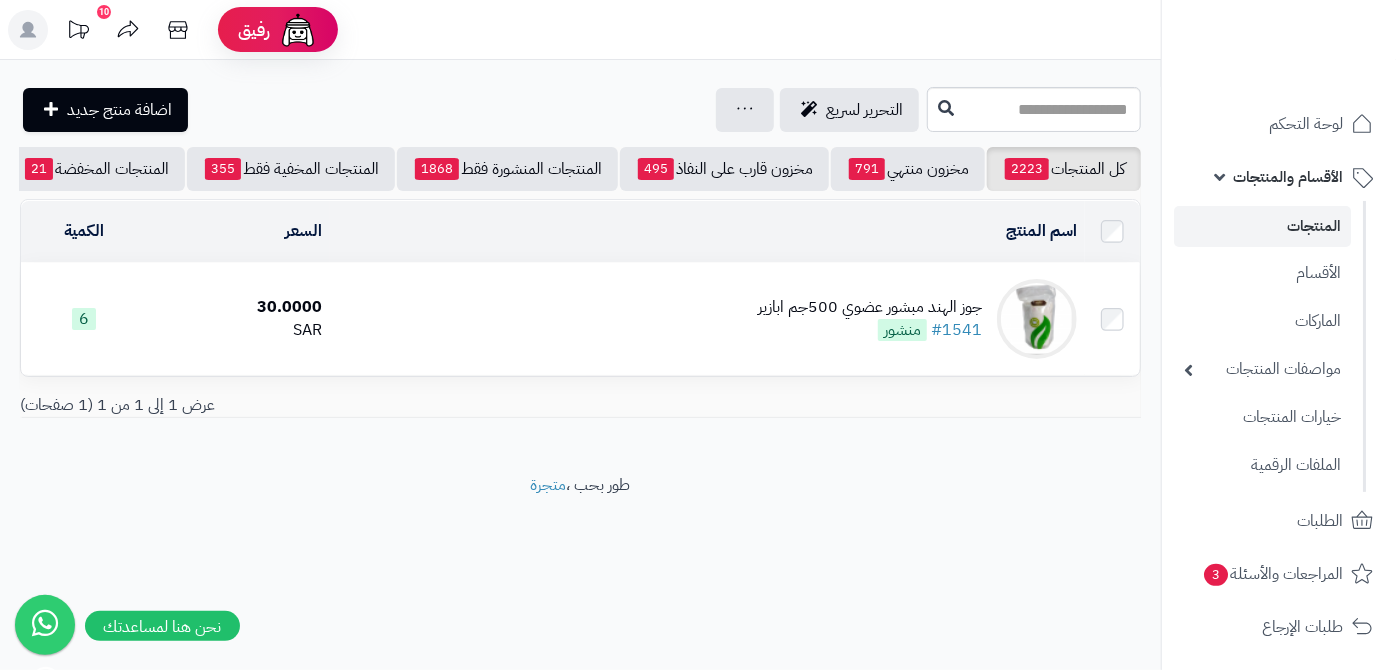 click on "جوز الهند مبشور عضوي 500جم ابازير
#1541
منشور" at bounding box center (707, 319) 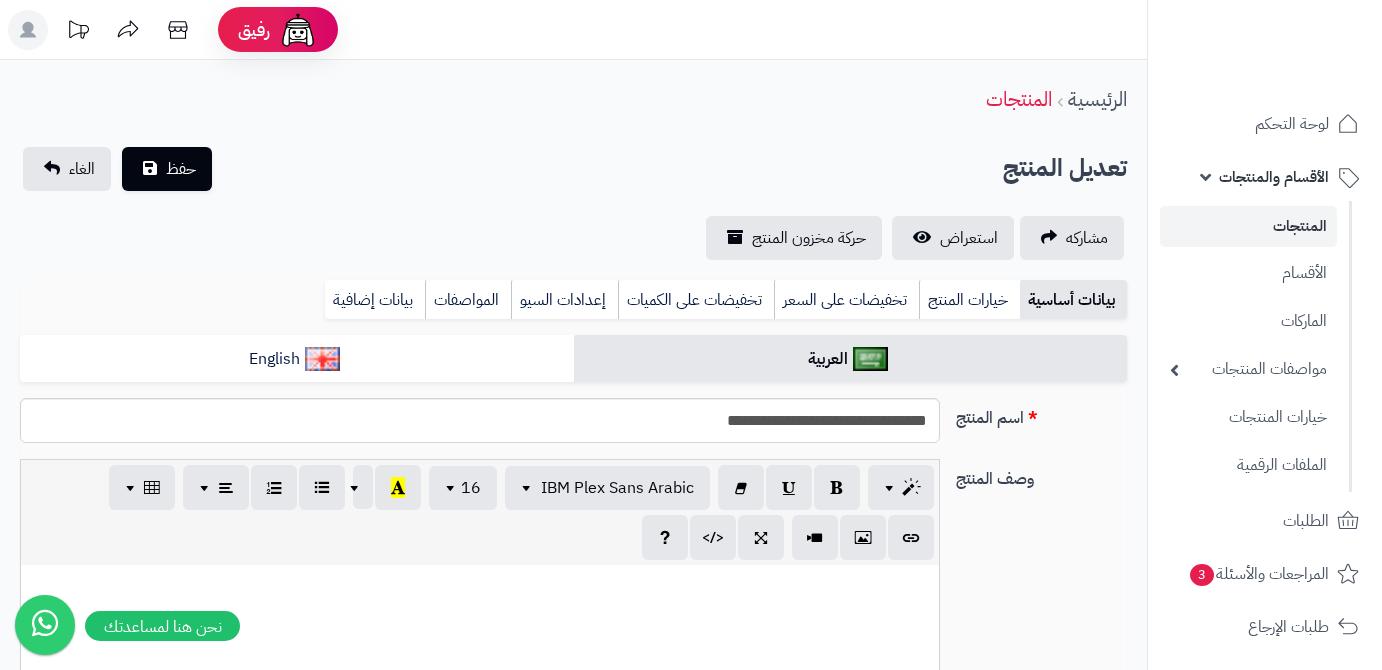 type on "*****" 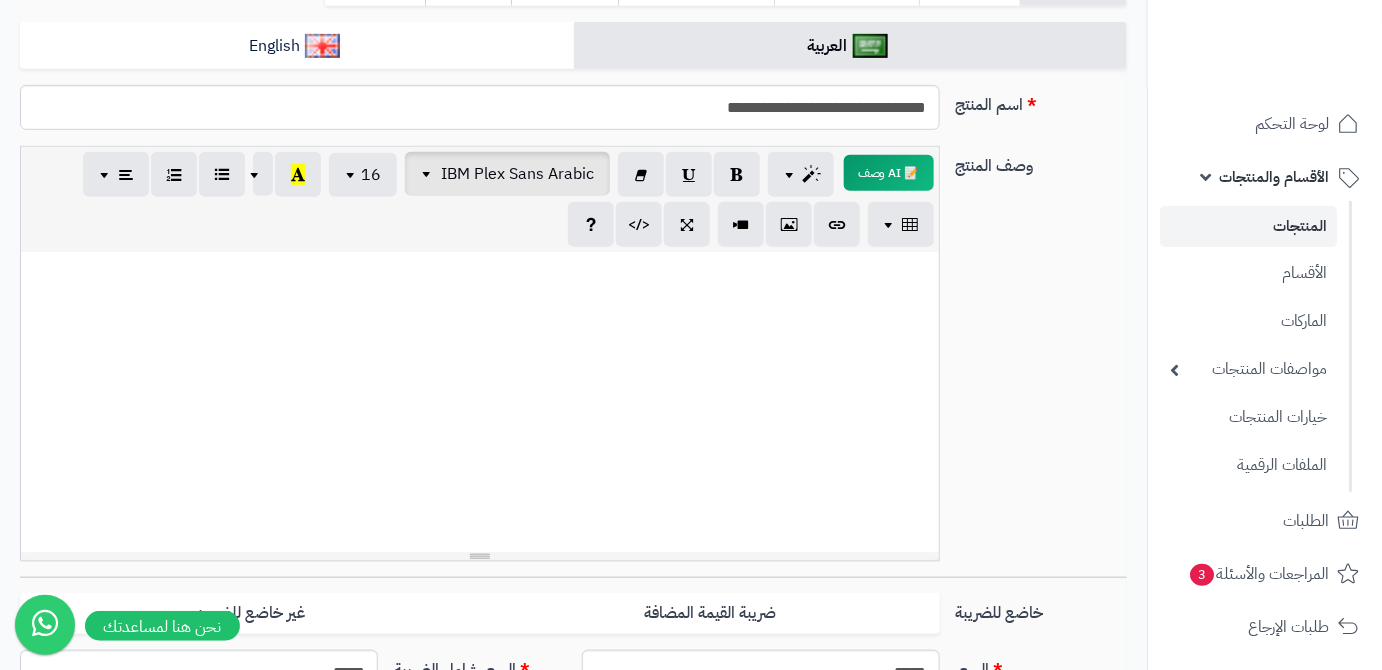 scroll, scrollTop: 181, scrollLeft: 0, axis: vertical 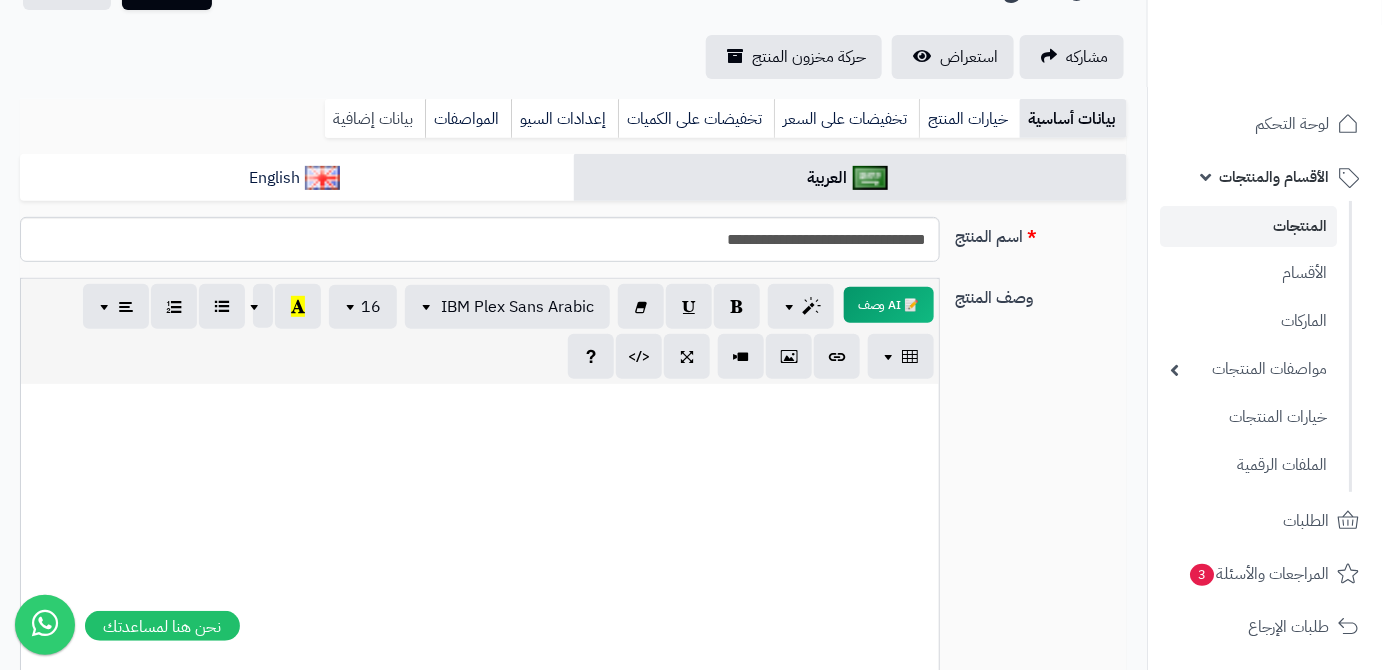 click on "بيانات إضافية" at bounding box center [375, 119] 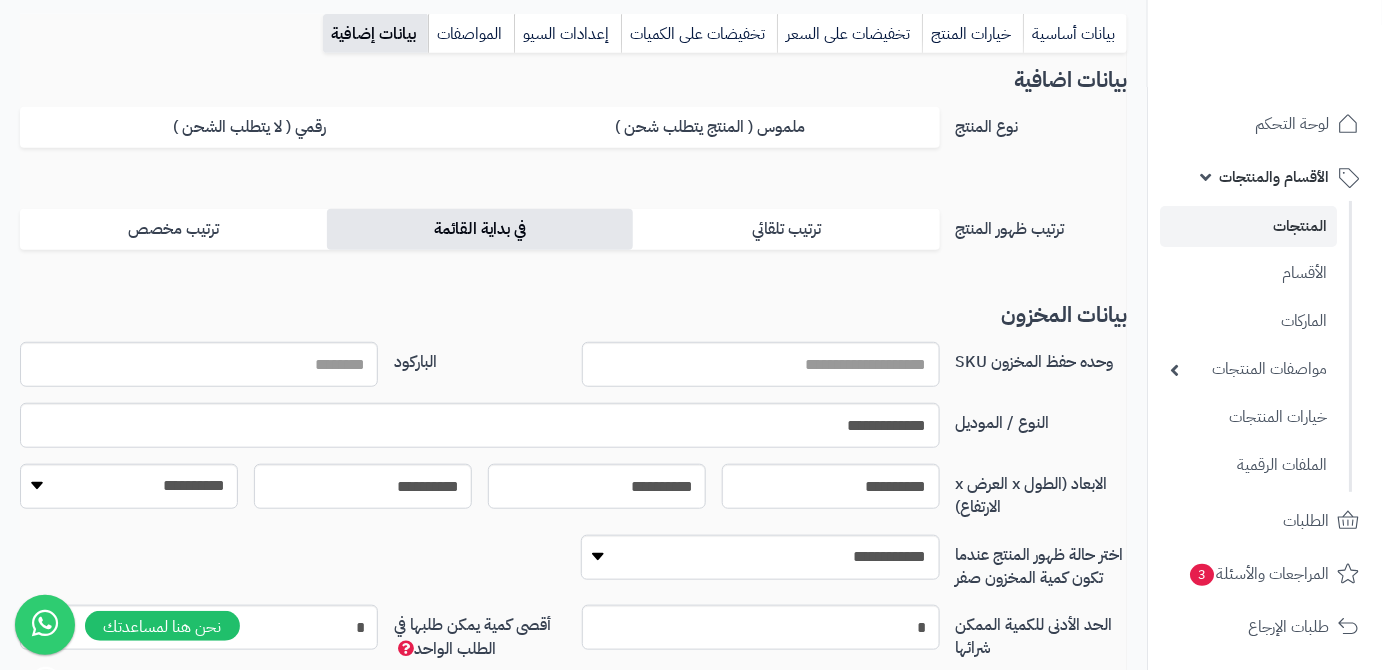 scroll, scrollTop: 363, scrollLeft: 0, axis: vertical 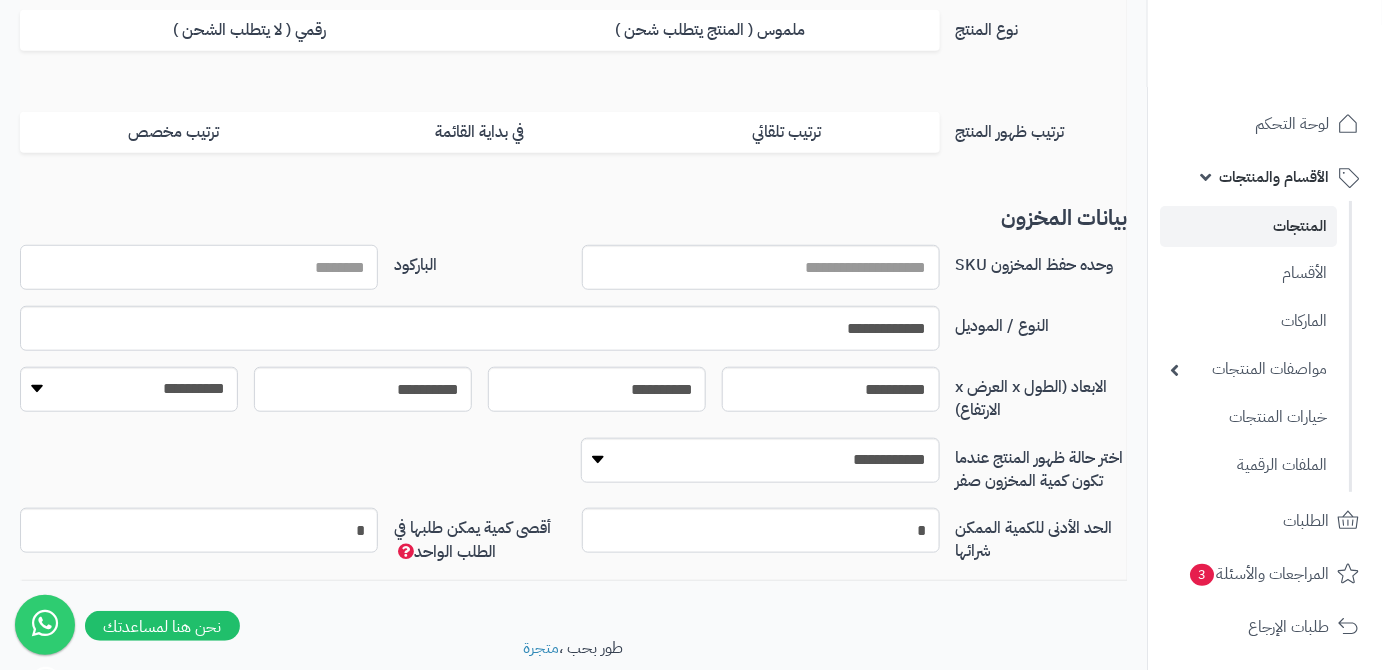 paste on "**********" 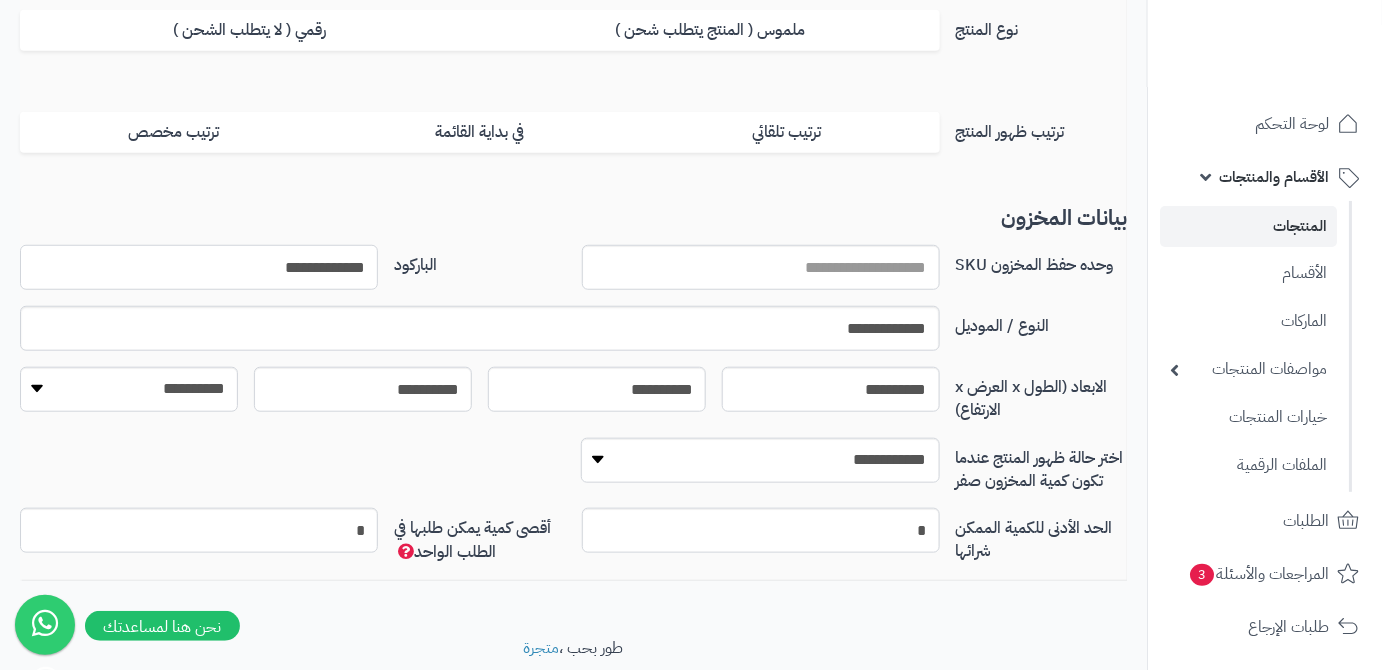 type on "**********" 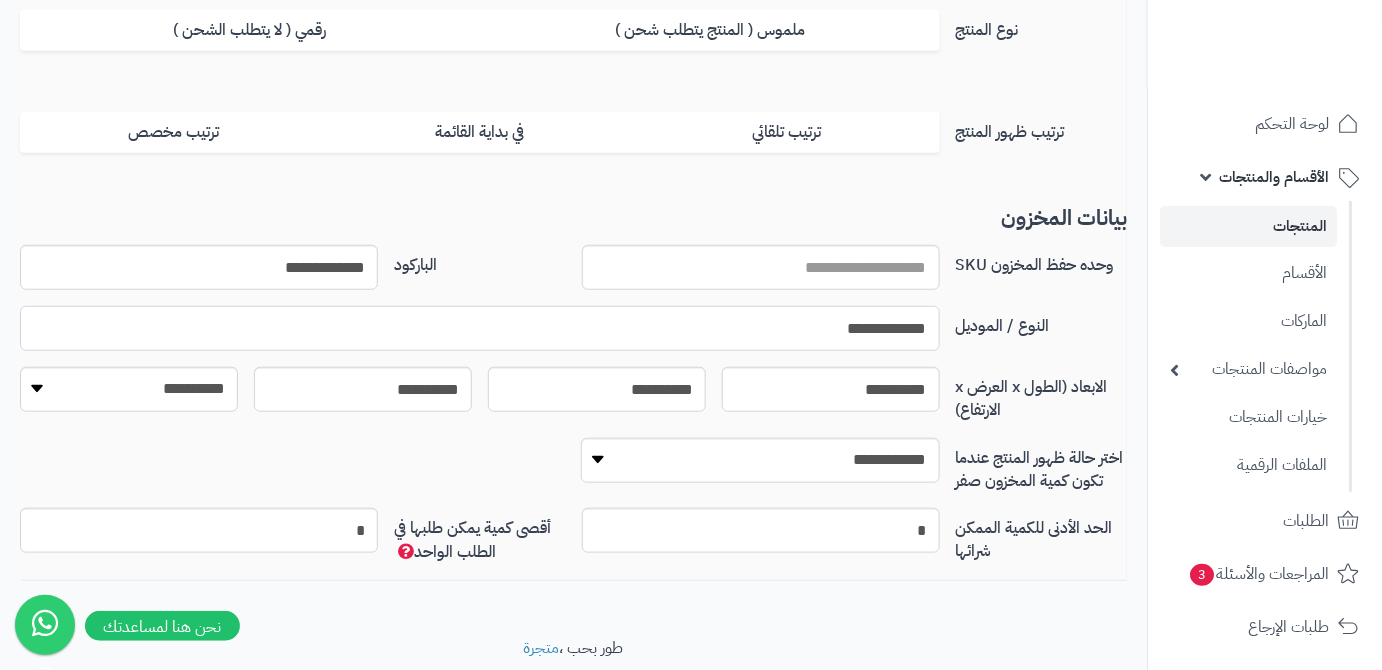 click on "**********" at bounding box center (480, 328) 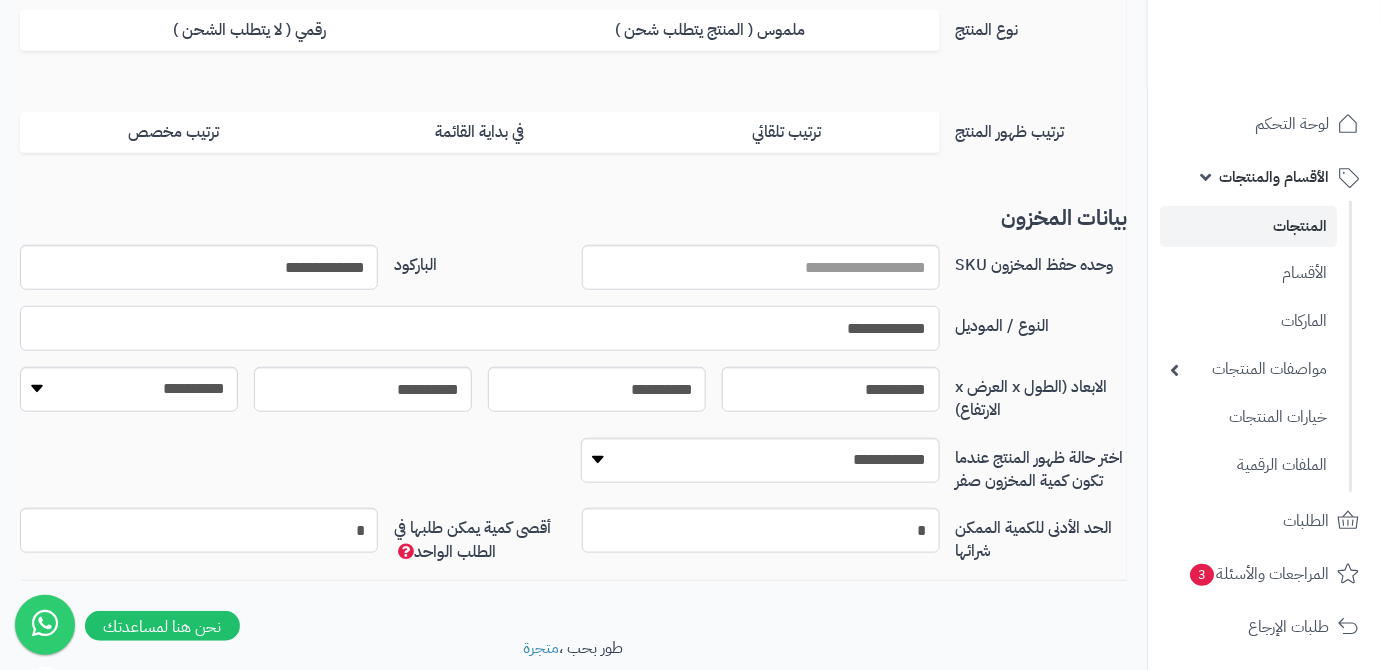 paste 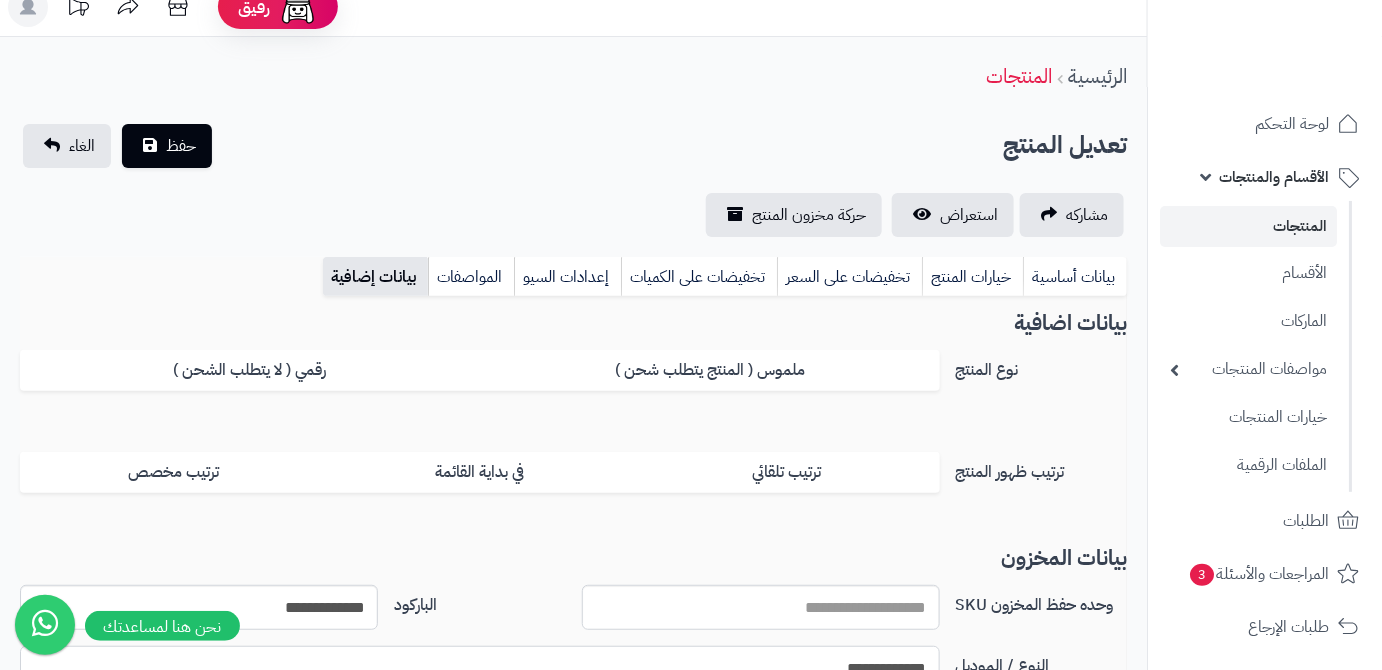 scroll, scrollTop: 0, scrollLeft: 0, axis: both 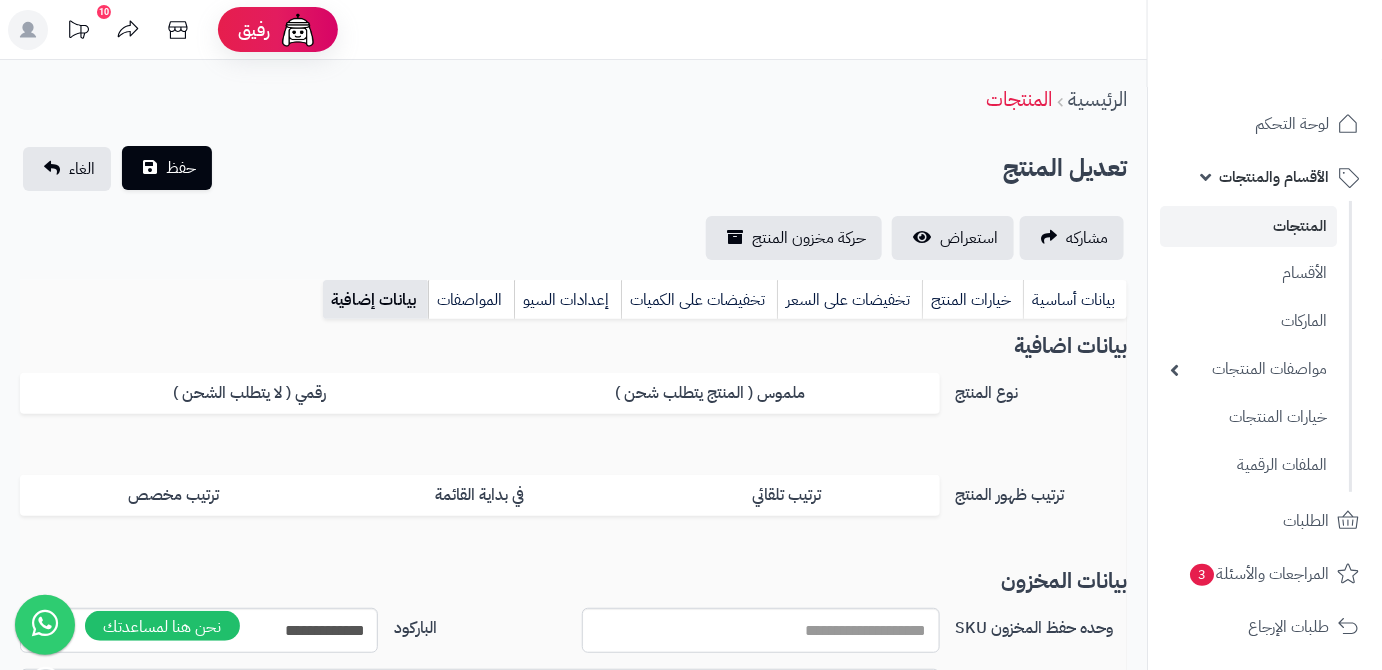type on "**********" 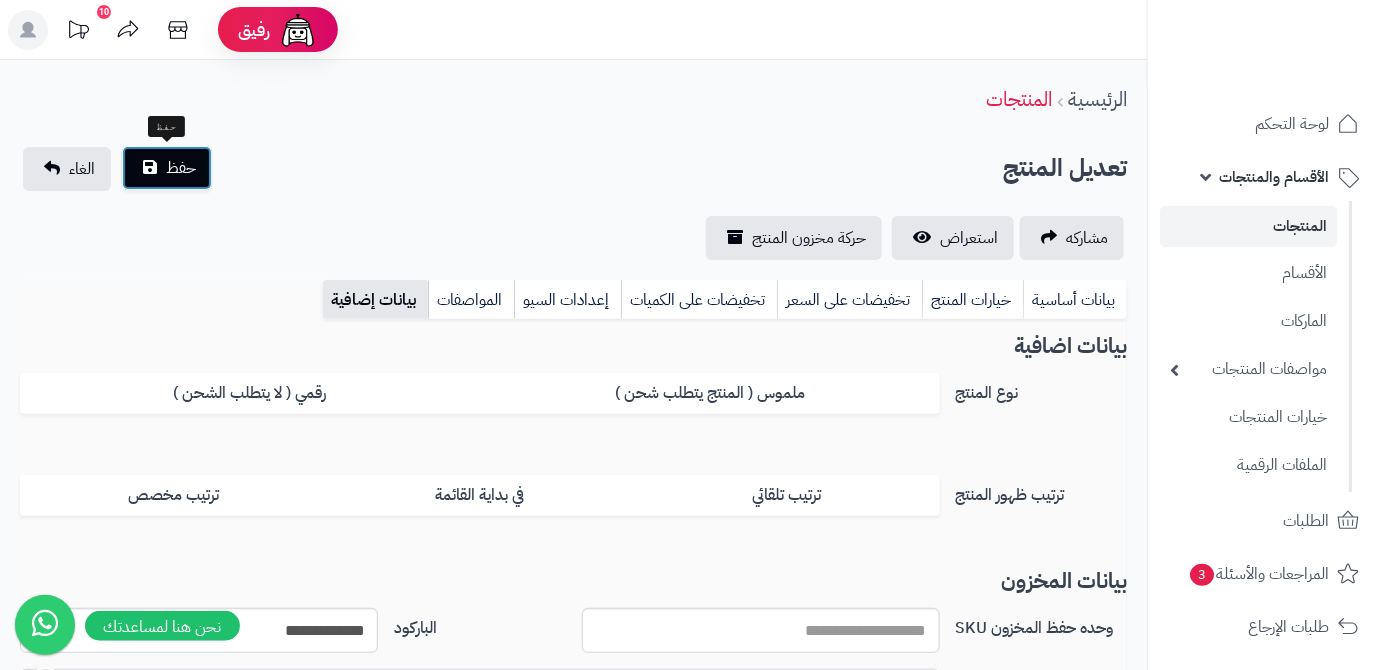click on "حفظ" at bounding box center (181, 168) 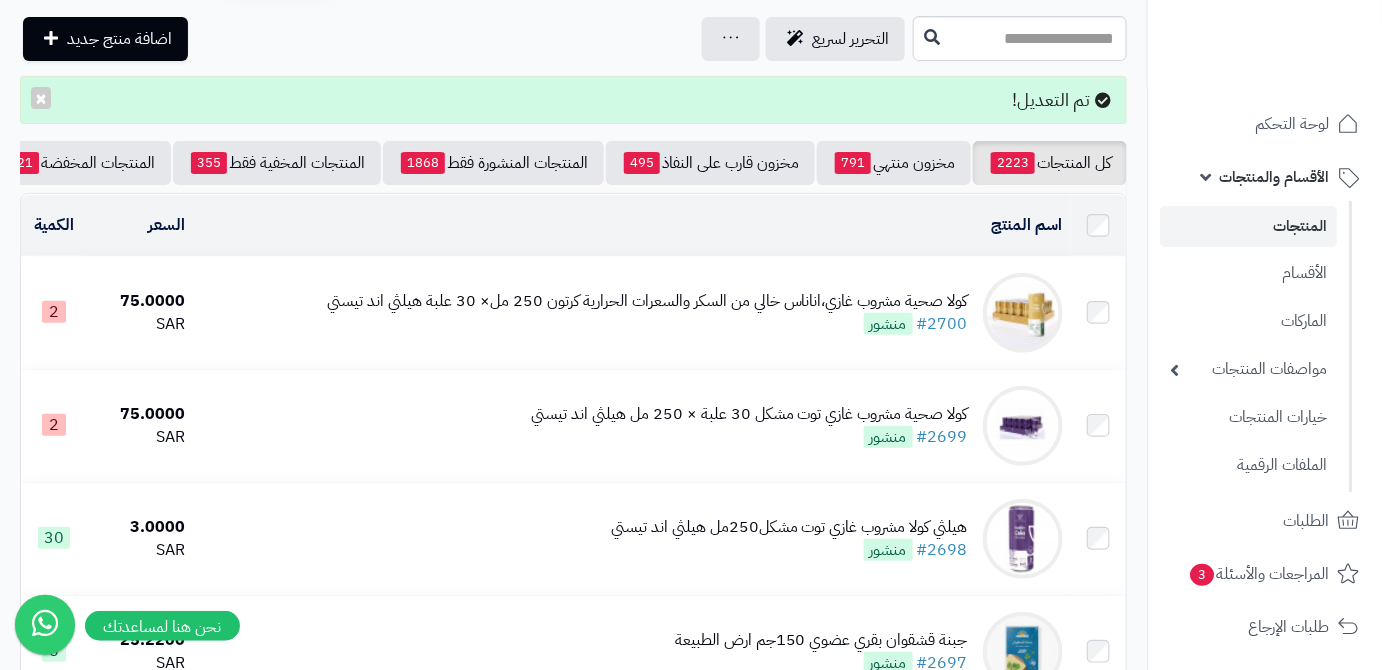 scroll, scrollTop: 181, scrollLeft: 0, axis: vertical 